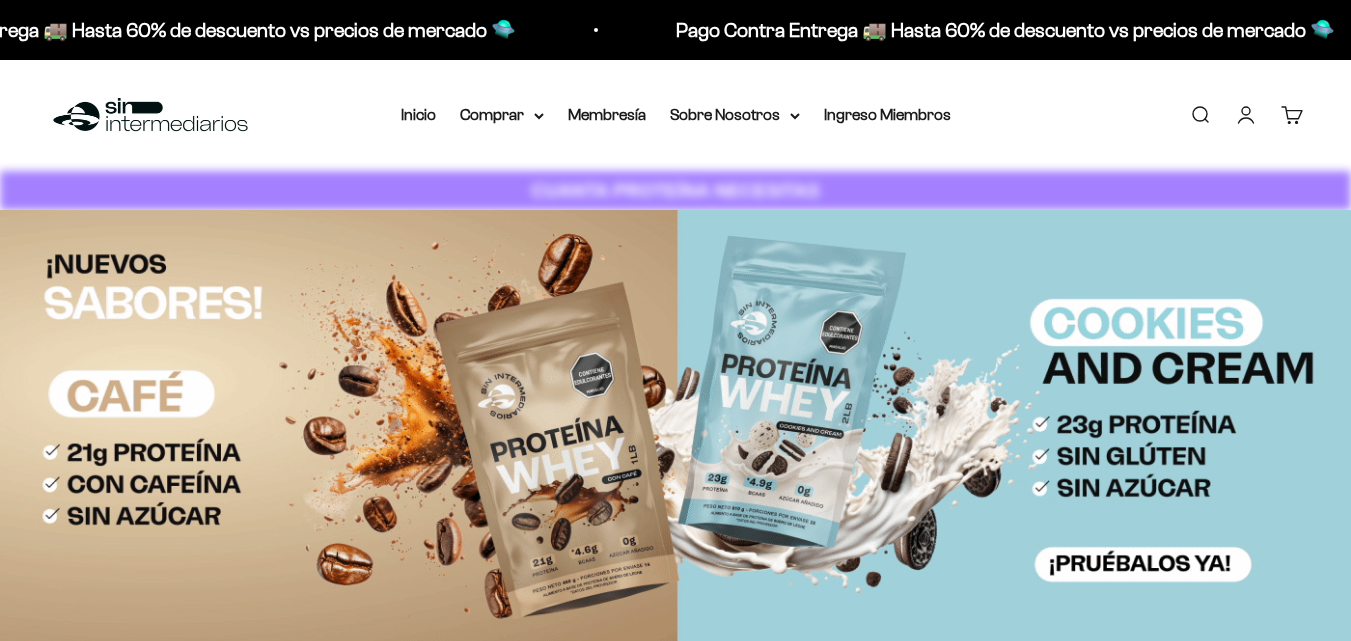 scroll, scrollTop: 0, scrollLeft: 0, axis: both 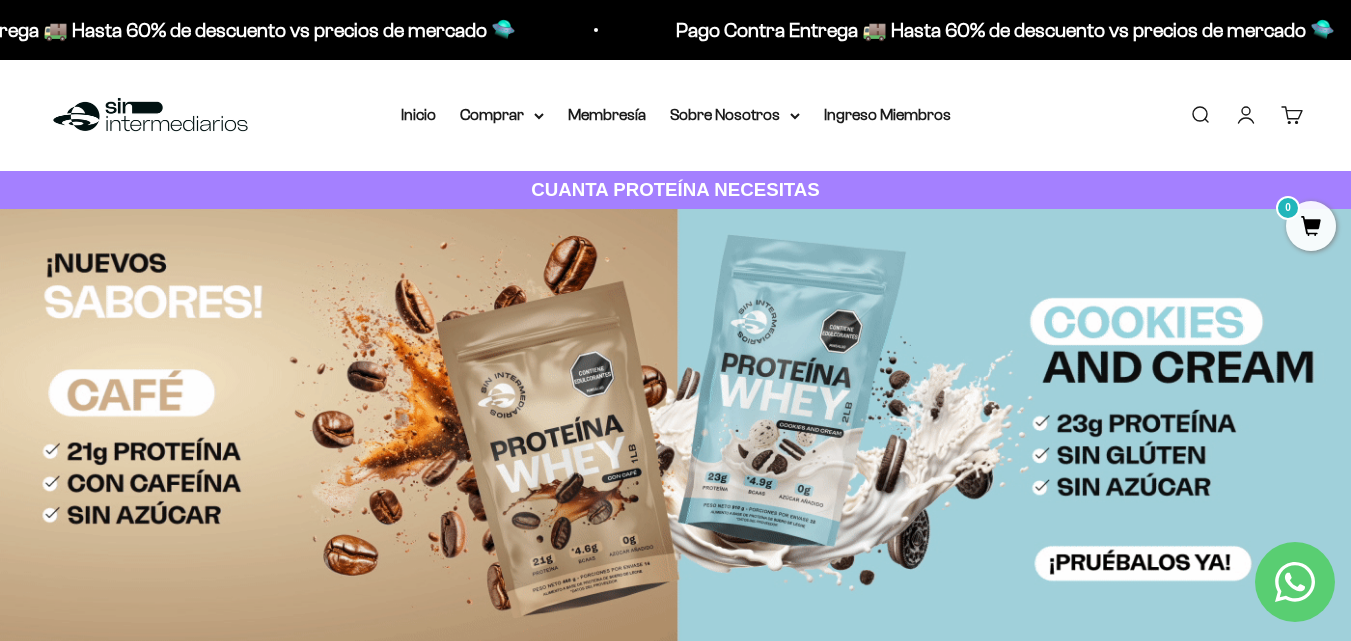 click on "Iniciar sesión" at bounding box center [1246, 115] 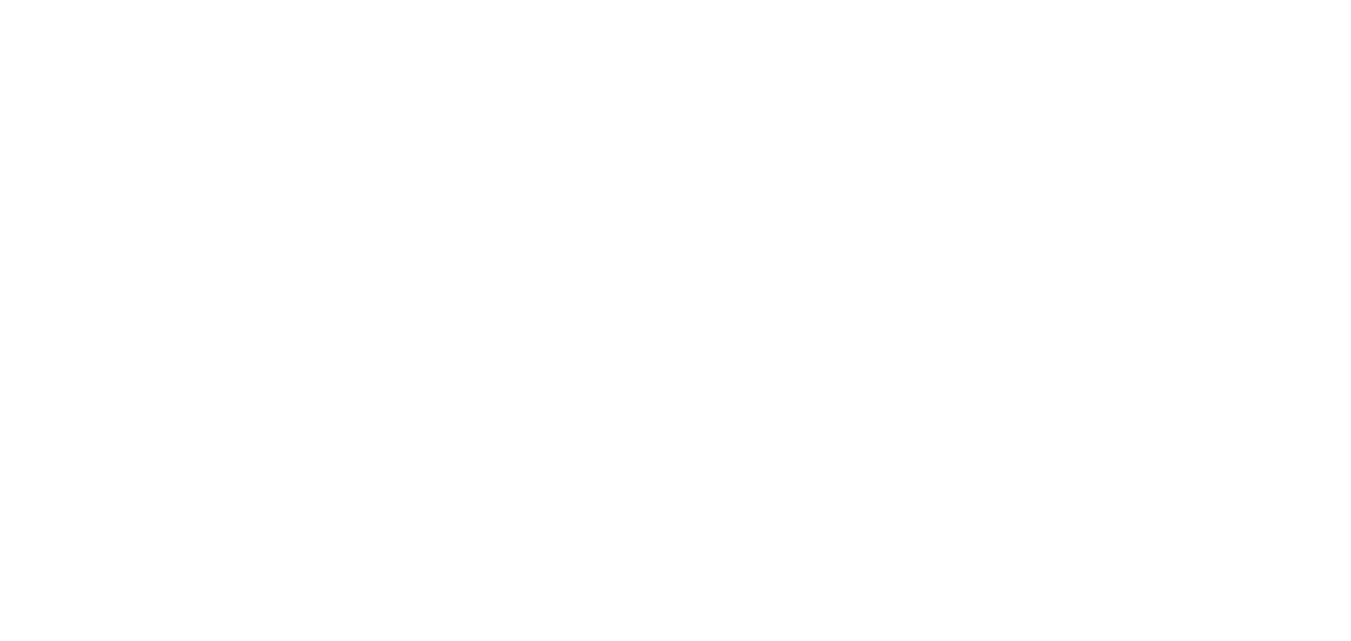 scroll, scrollTop: 0, scrollLeft: 0, axis: both 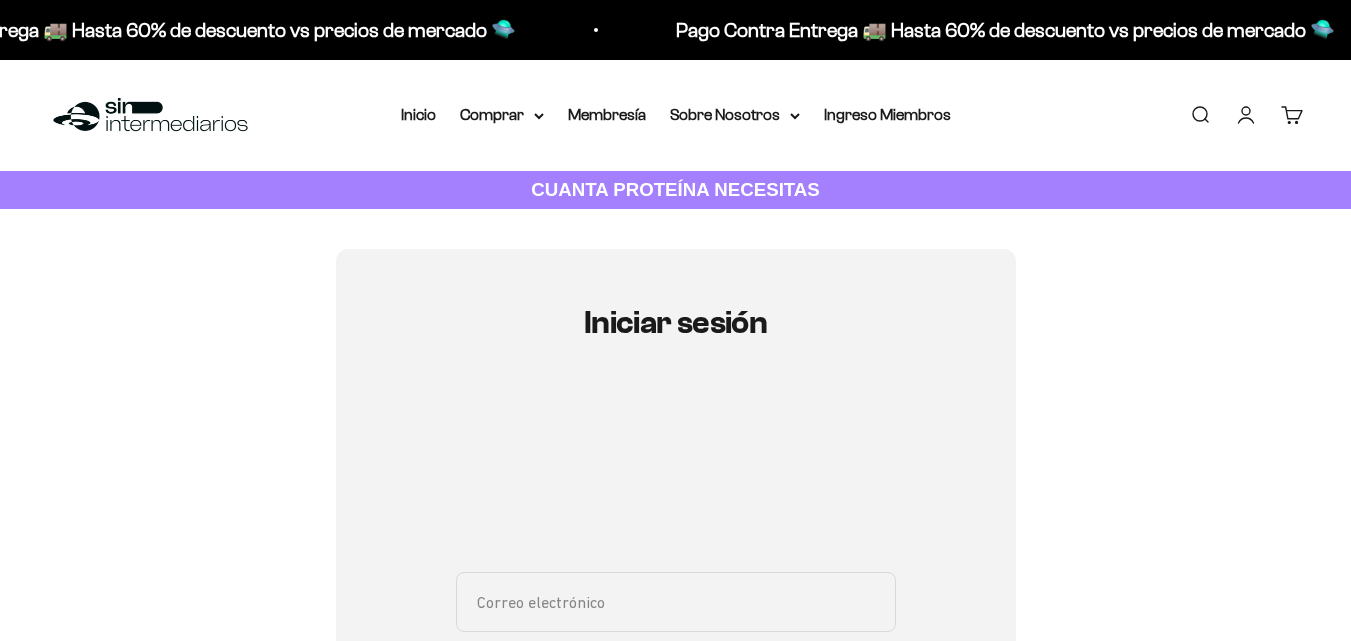 click on "Correo electrónico" at bounding box center (676, 602) 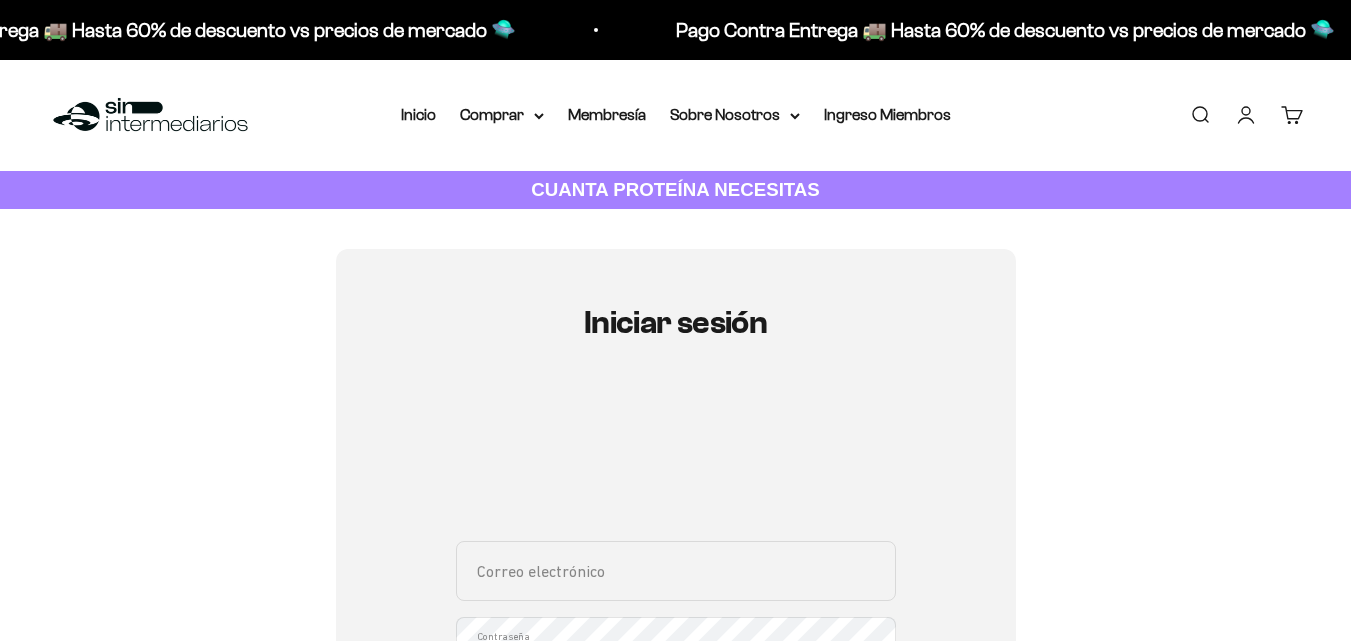 scroll, scrollTop: 200, scrollLeft: 0, axis: vertical 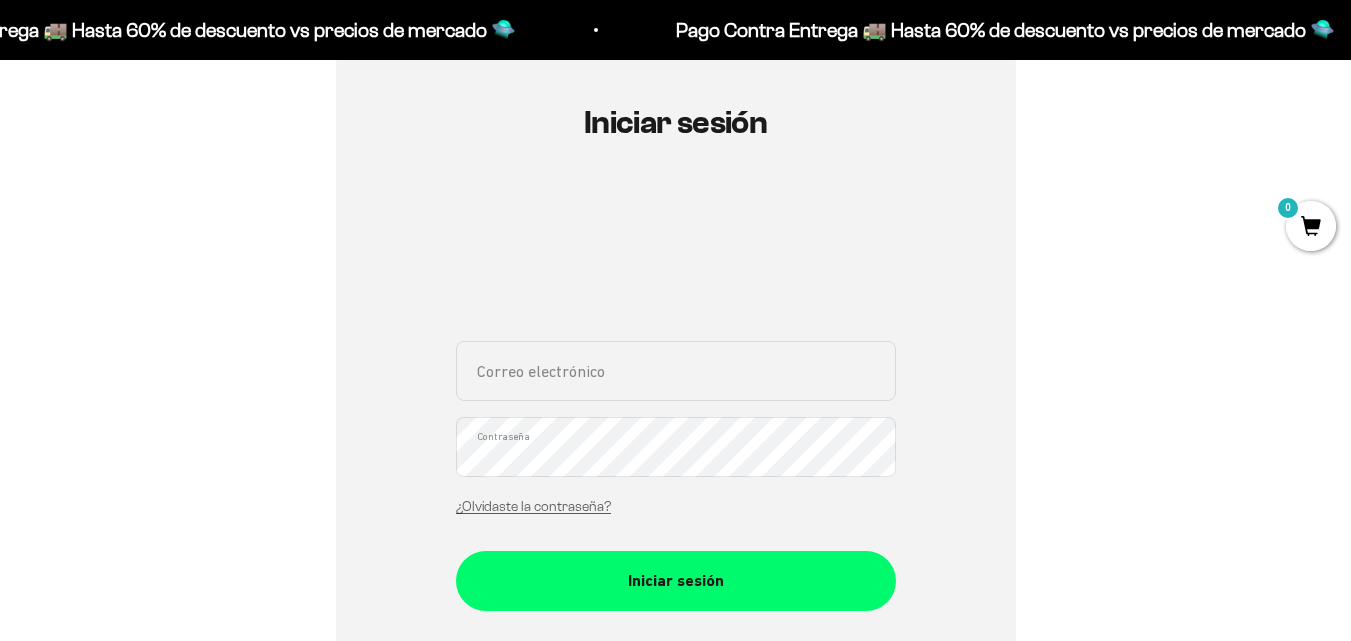 type on "[EMAIL]" 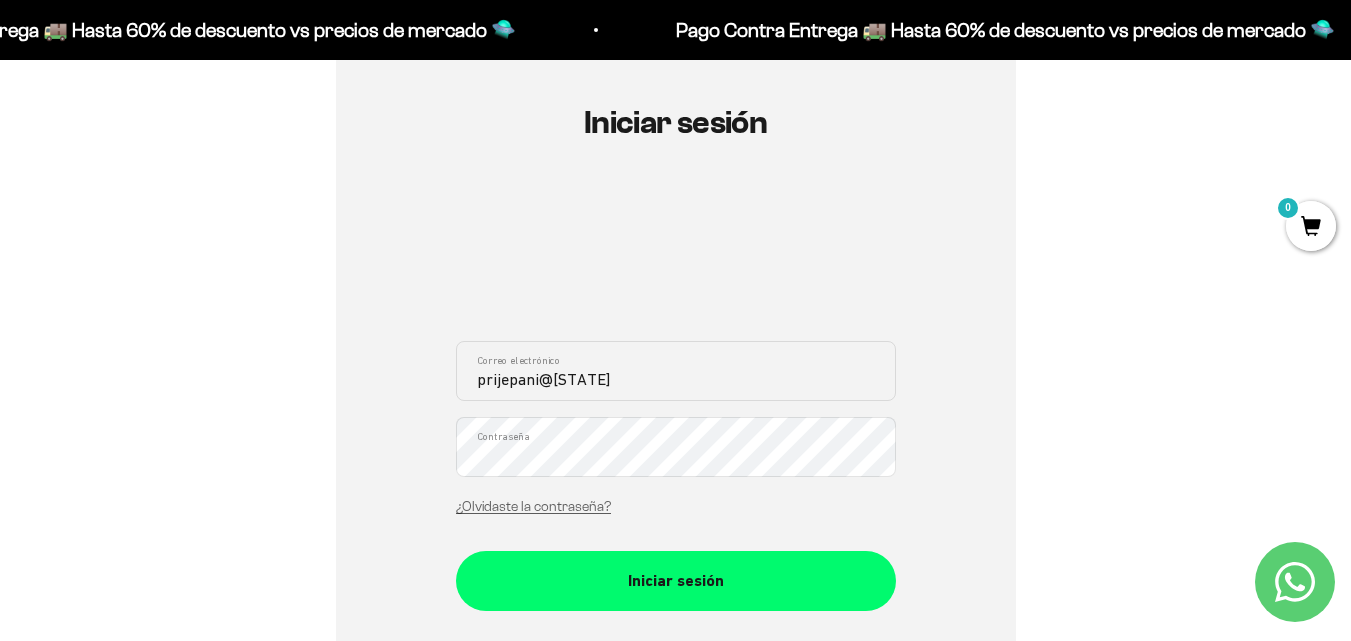 click on "Iniciar sesión" at bounding box center (676, 581) 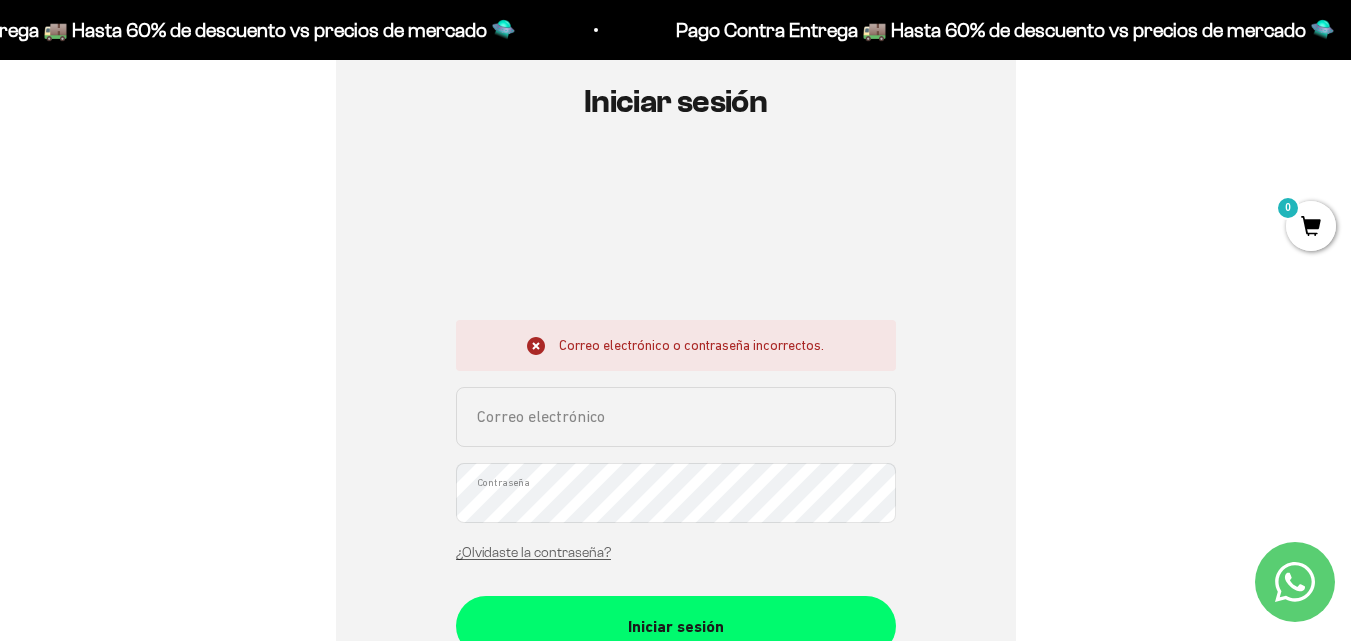 scroll, scrollTop: 300, scrollLeft: 0, axis: vertical 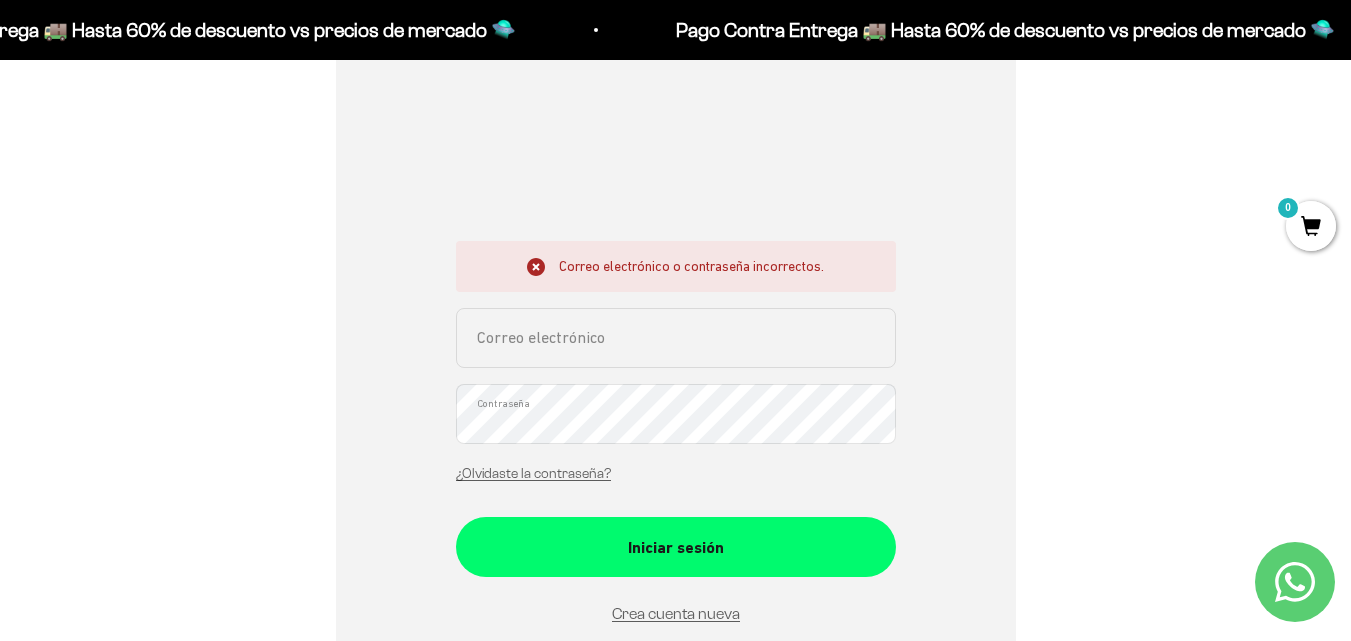 click on "Correo electrónico" at bounding box center [676, 338] 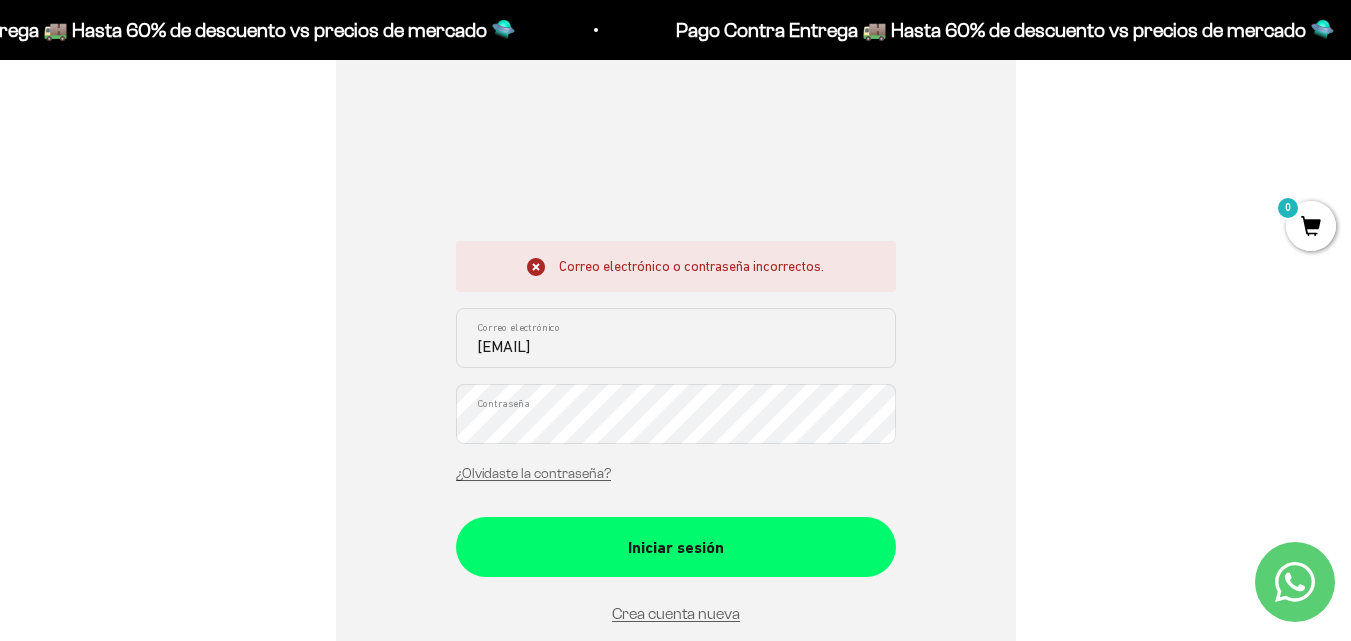 click on "Iniciar sesión" at bounding box center (676, 547) 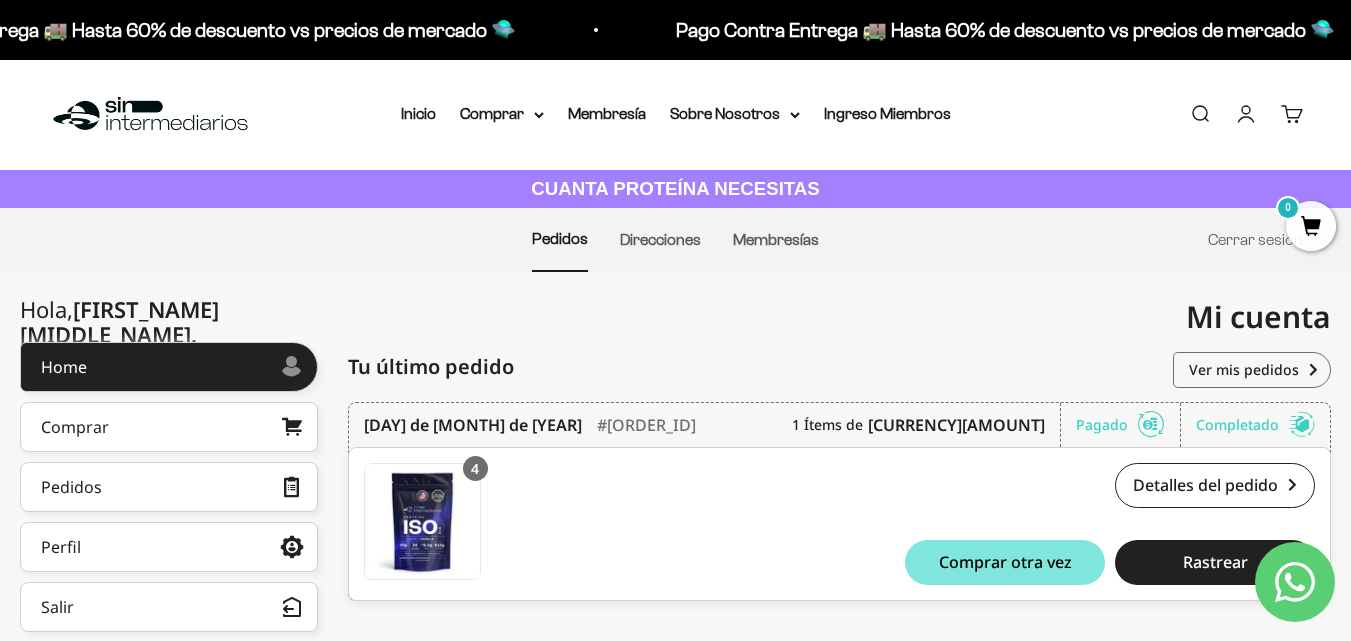 scroll, scrollTop: 0, scrollLeft: 0, axis: both 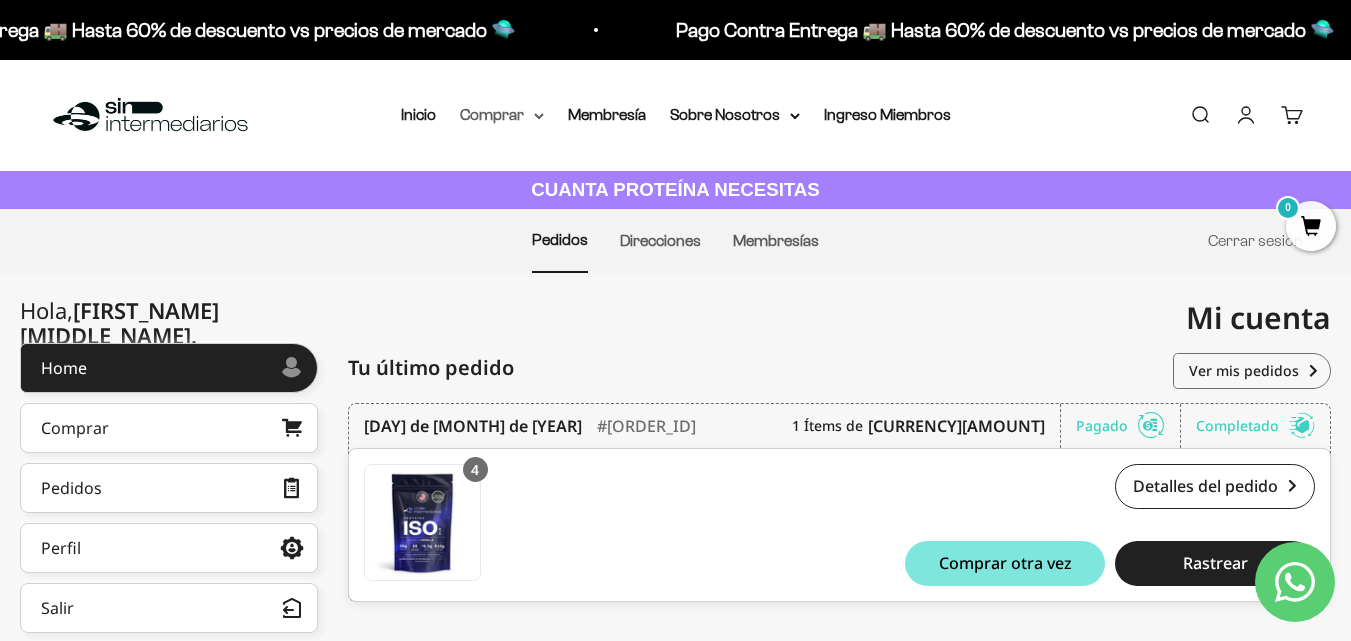 click on "Comprar" at bounding box center (502, 115) 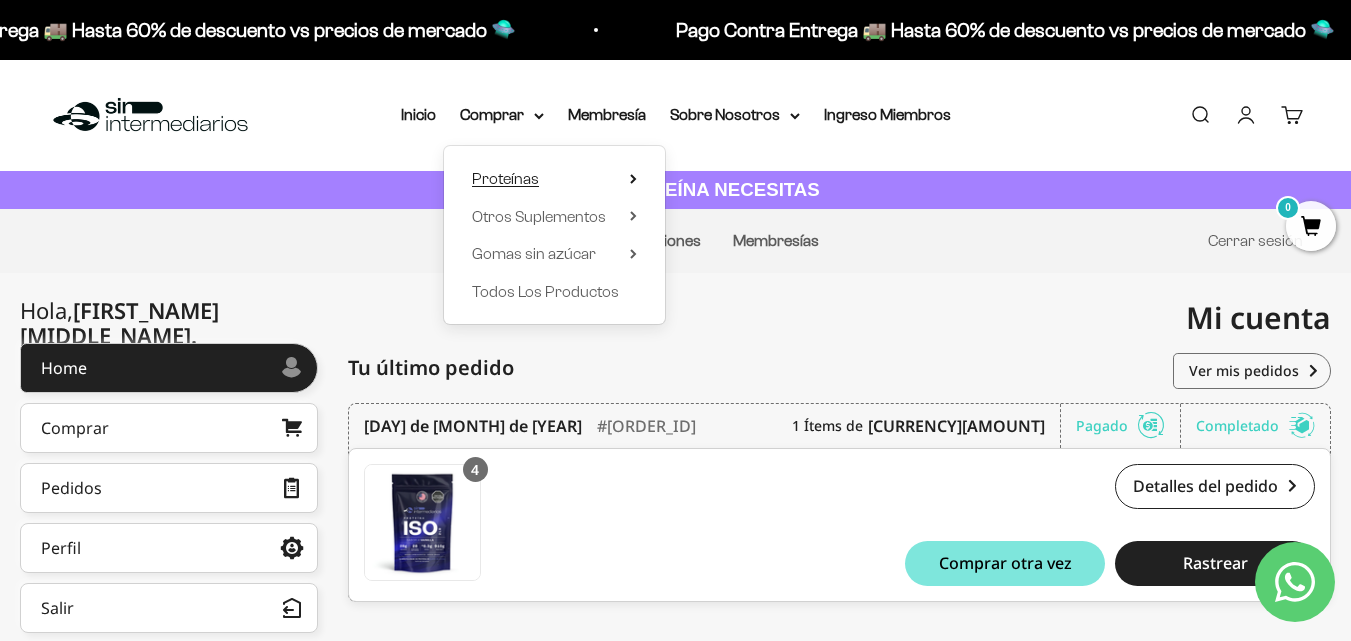click 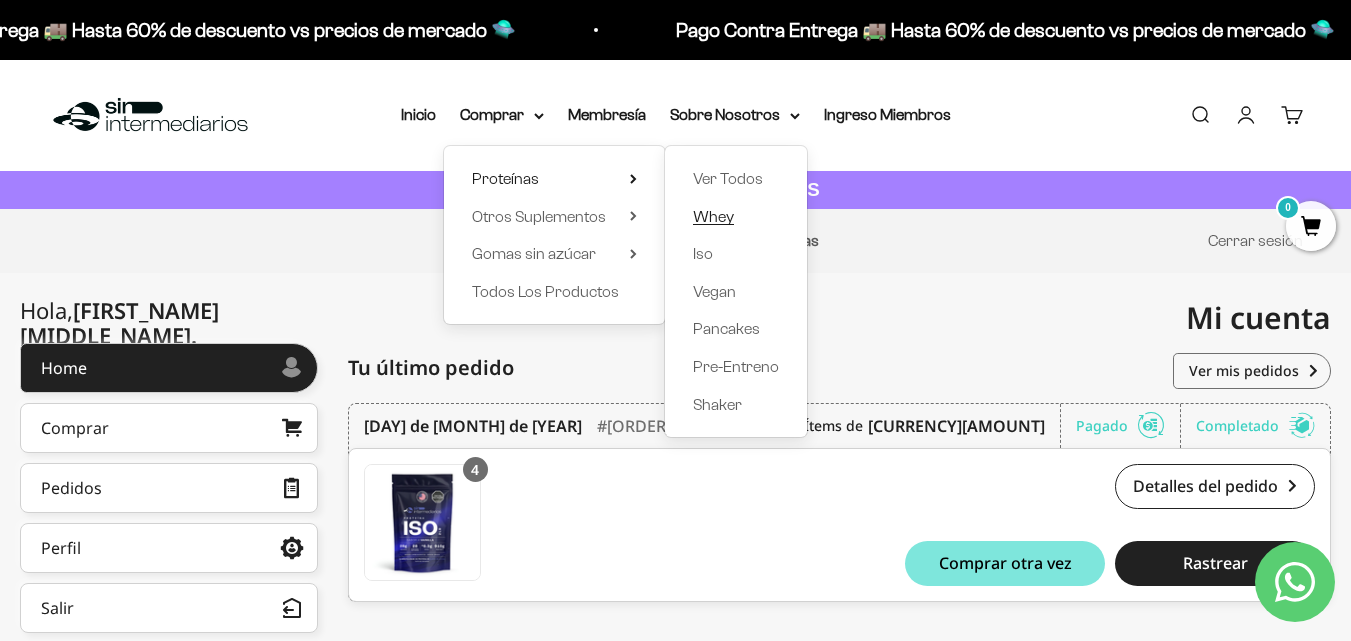 click on "Whey" at bounding box center (713, 216) 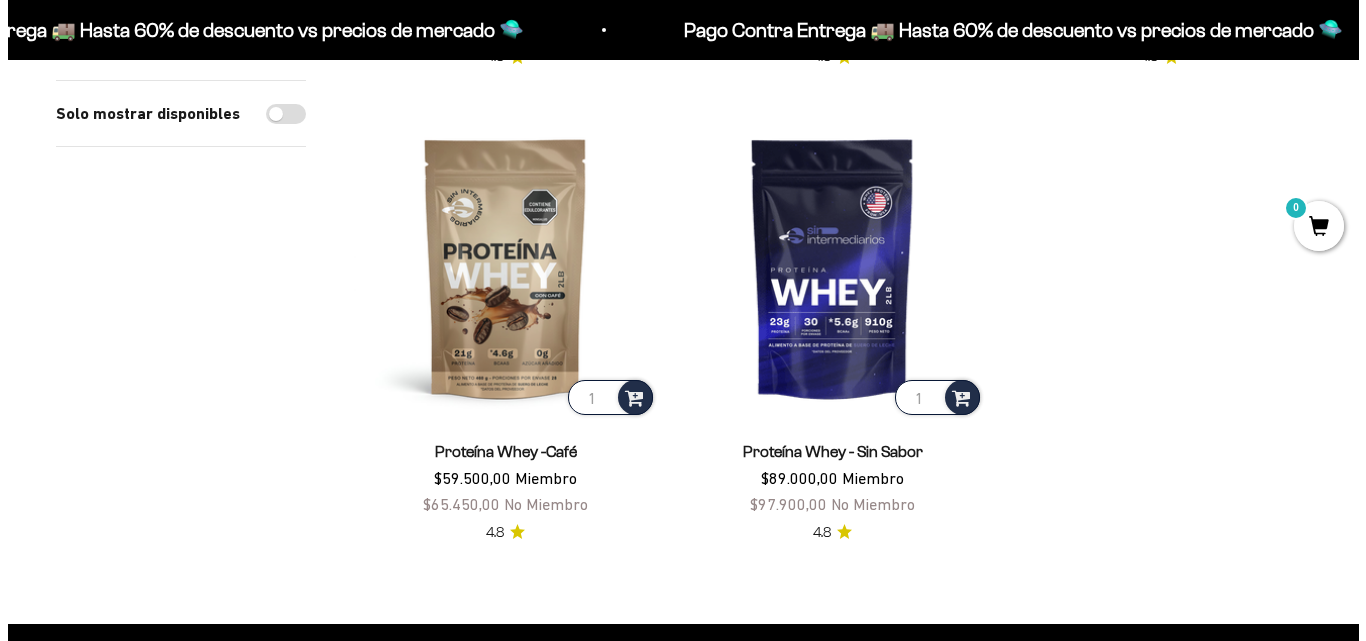 scroll, scrollTop: 700, scrollLeft: 0, axis: vertical 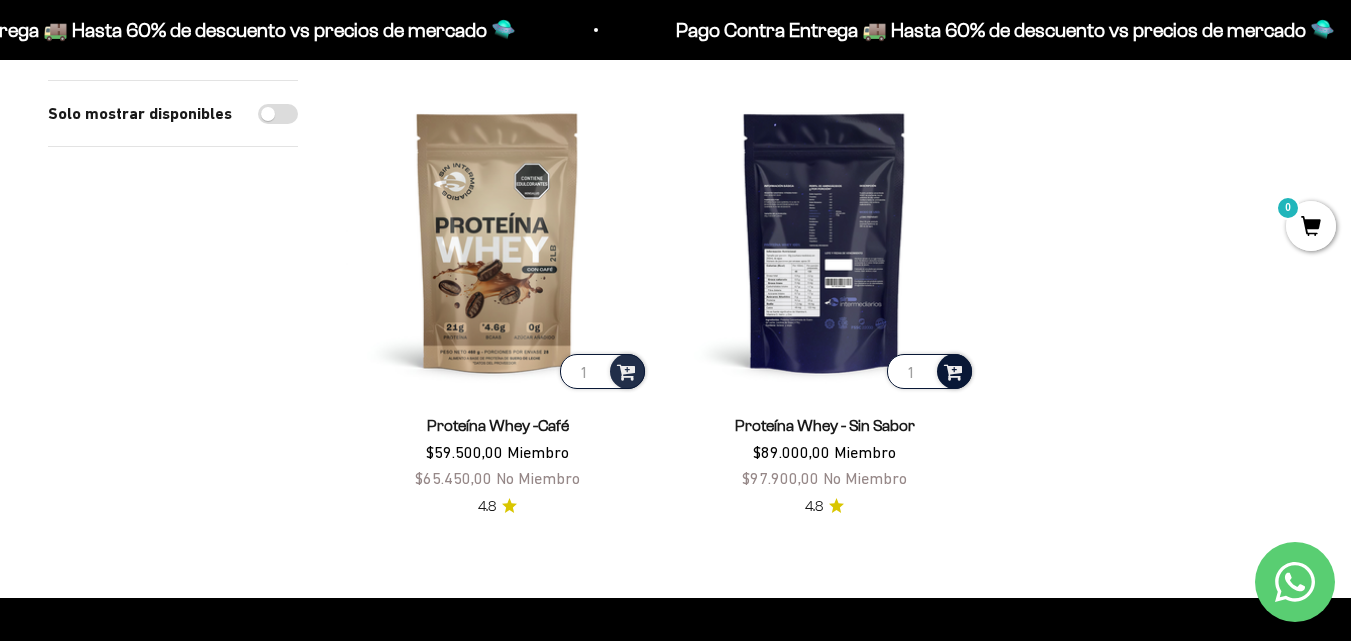 click at bounding box center (953, 370) 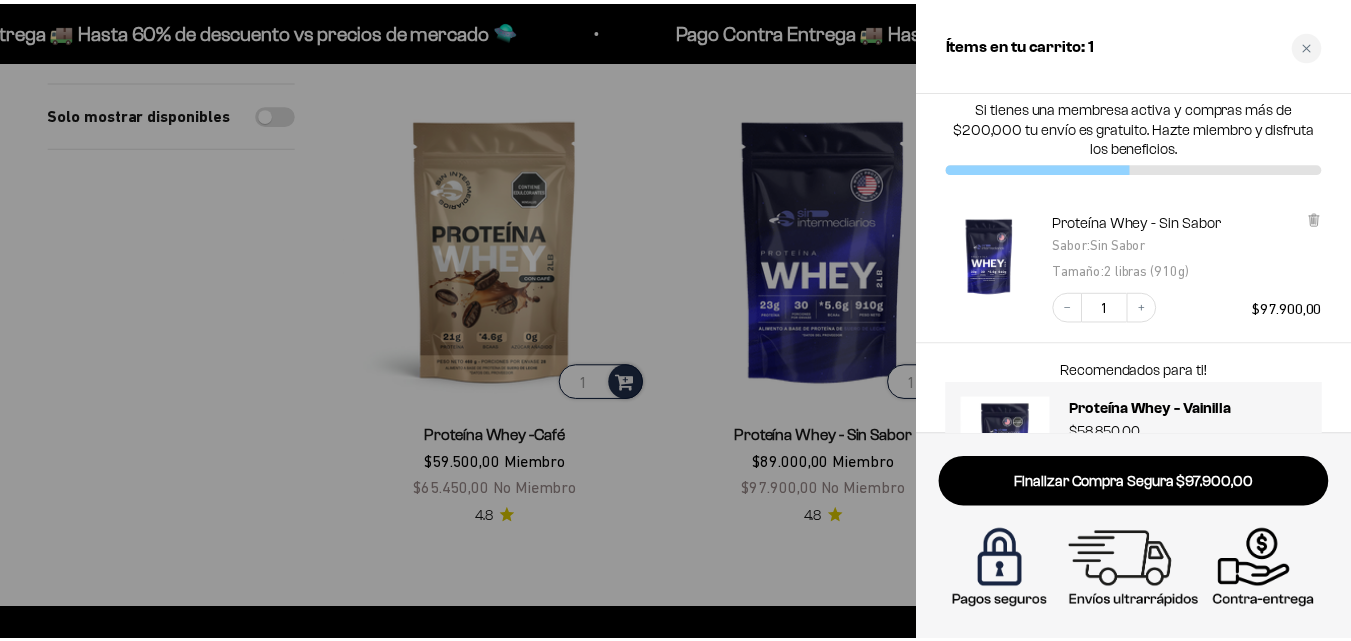 scroll, scrollTop: 0, scrollLeft: 0, axis: both 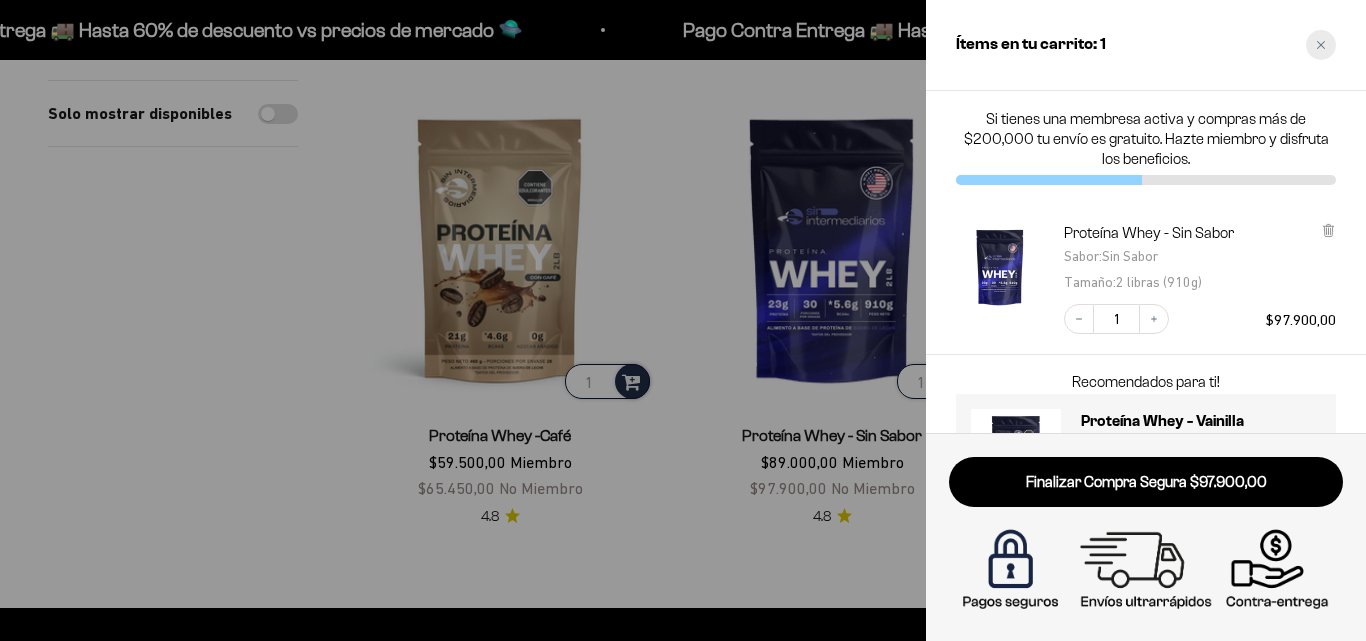 click 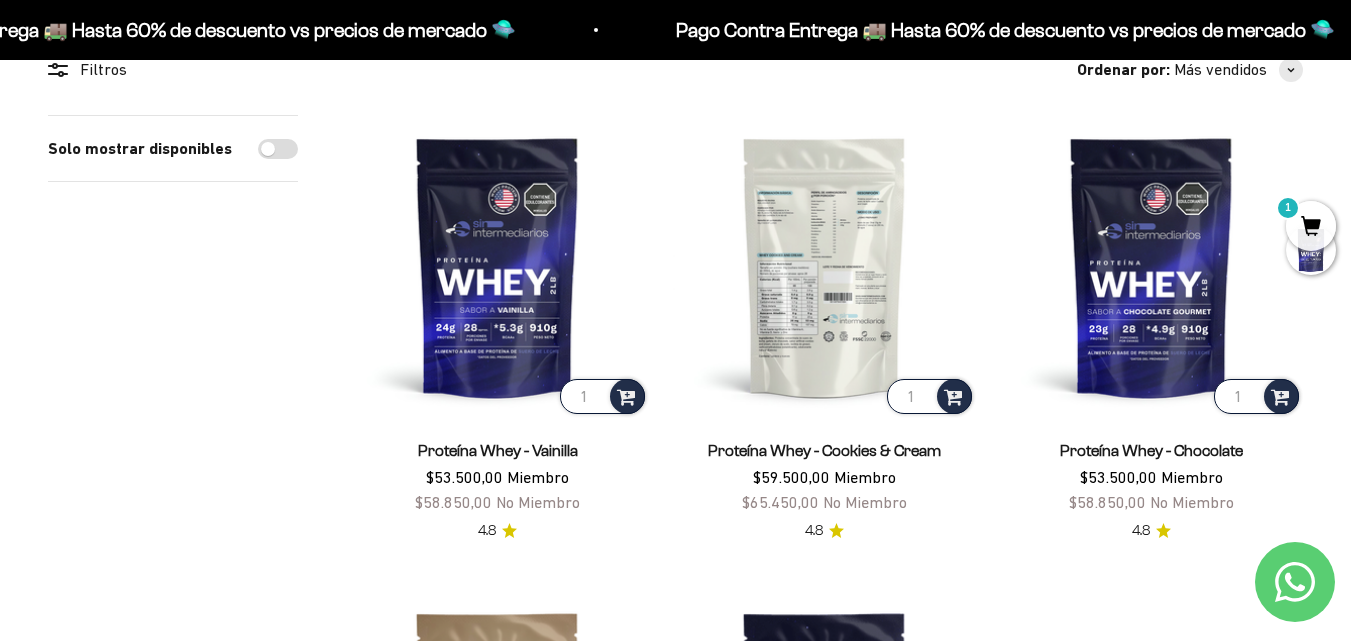 scroll, scrollTop: 0, scrollLeft: 0, axis: both 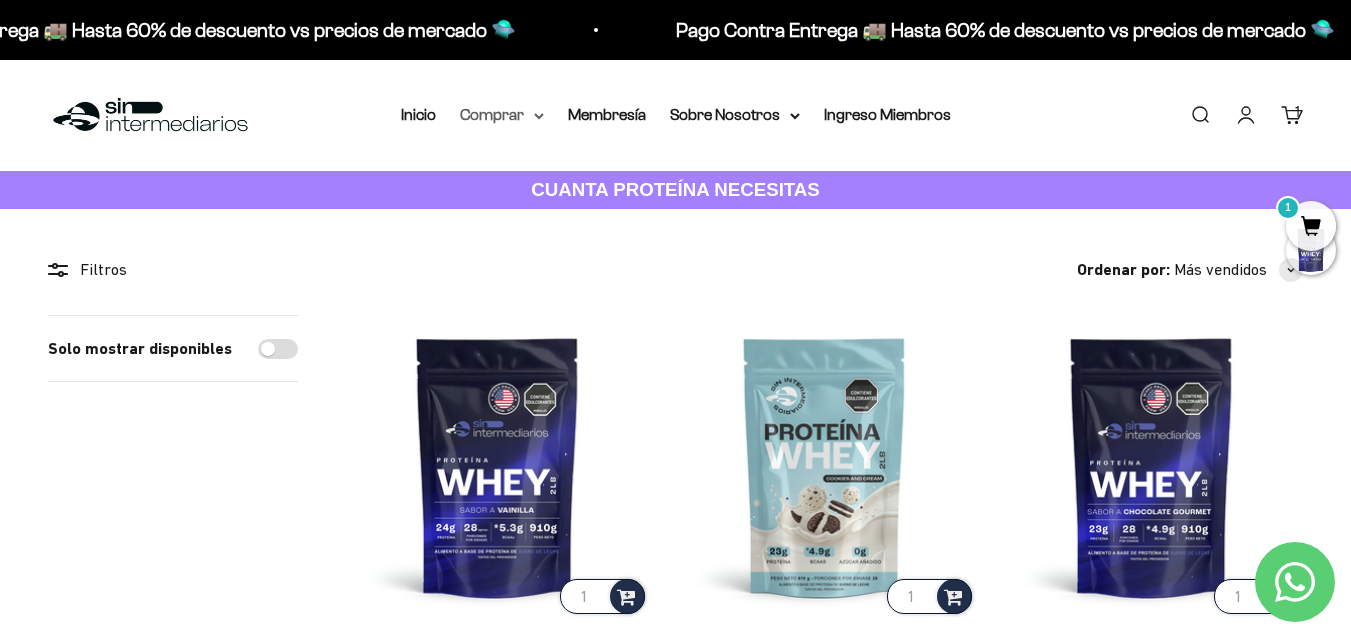 click on "Comprar" at bounding box center [502, 115] 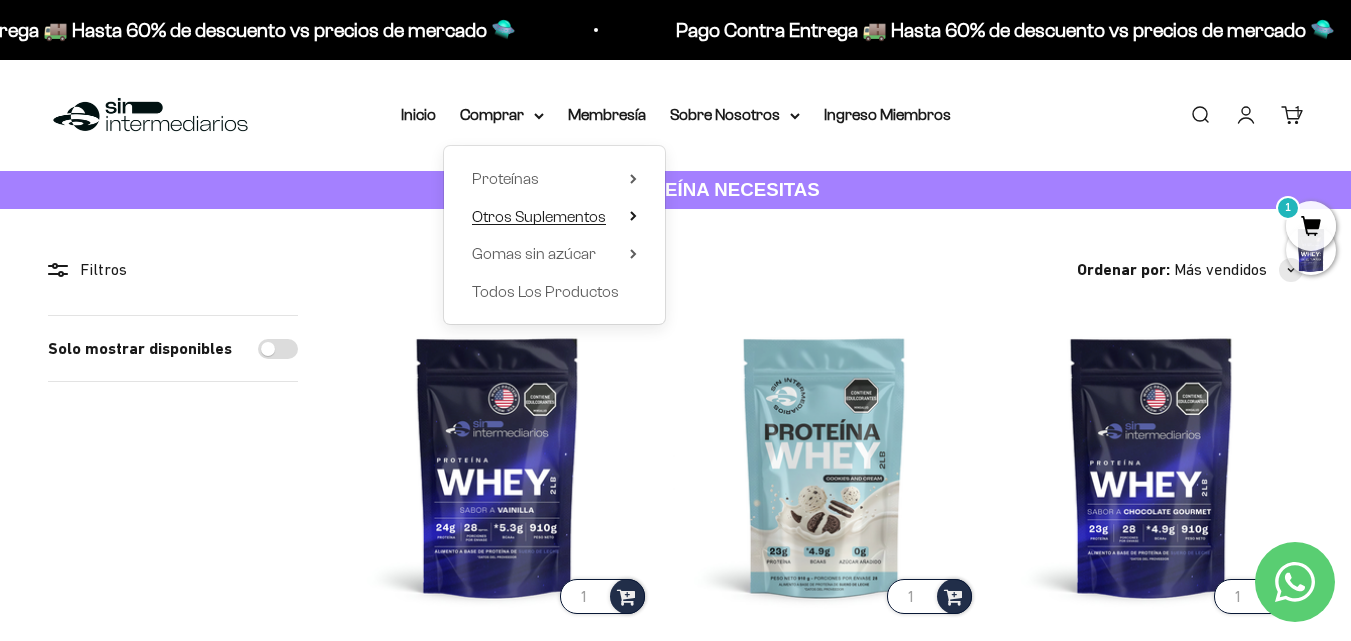 click 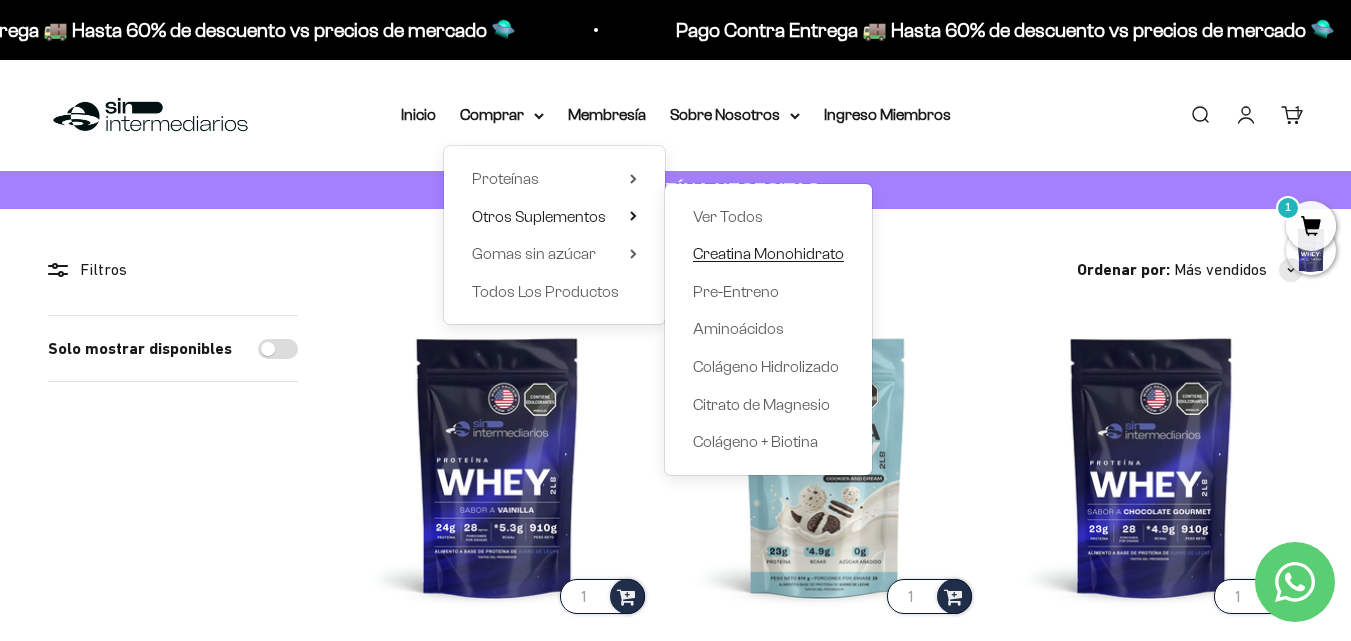 click on "Creatina Monohidrato" at bounding box center (768, 253) 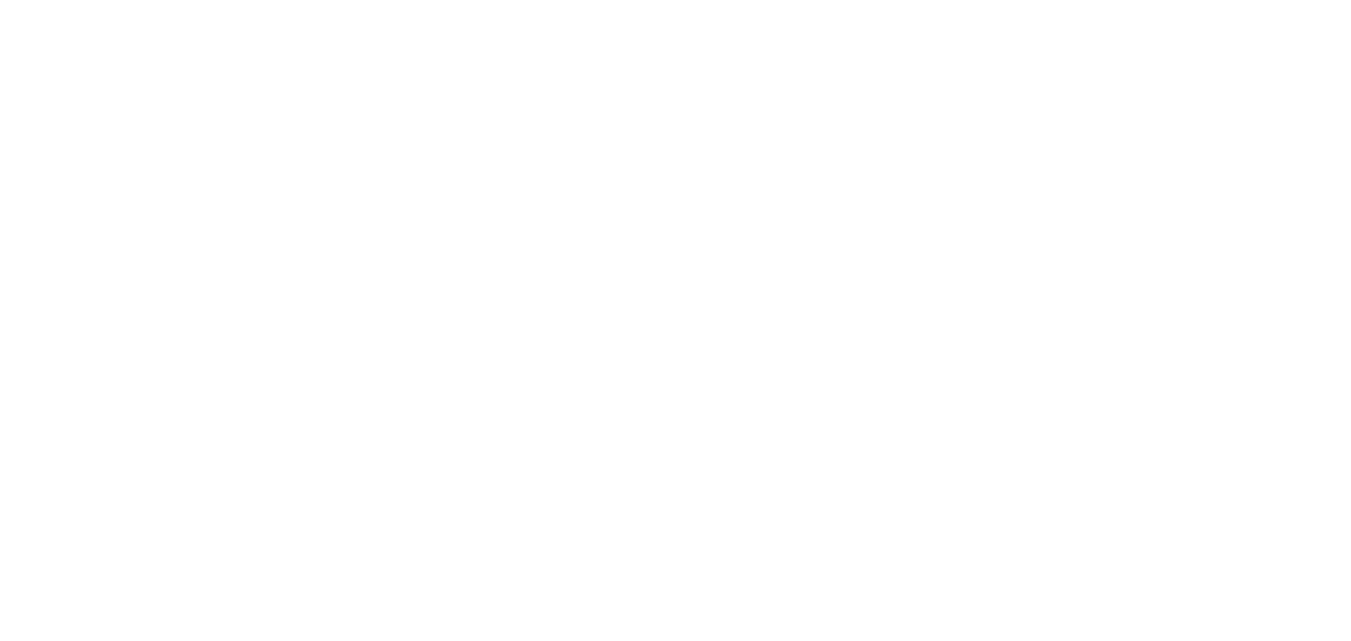 scroll, scrollTop: 0, scrollLeft: 0, axis: both 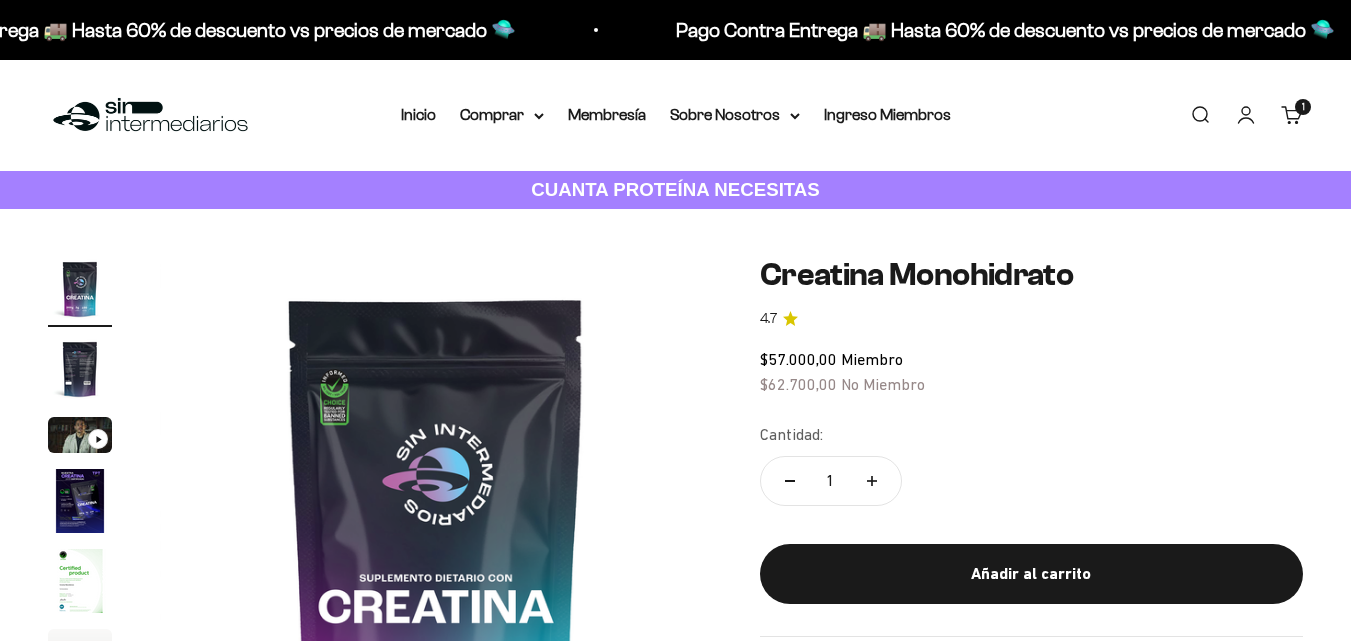 click on "1" at bounding box center (831, 481) 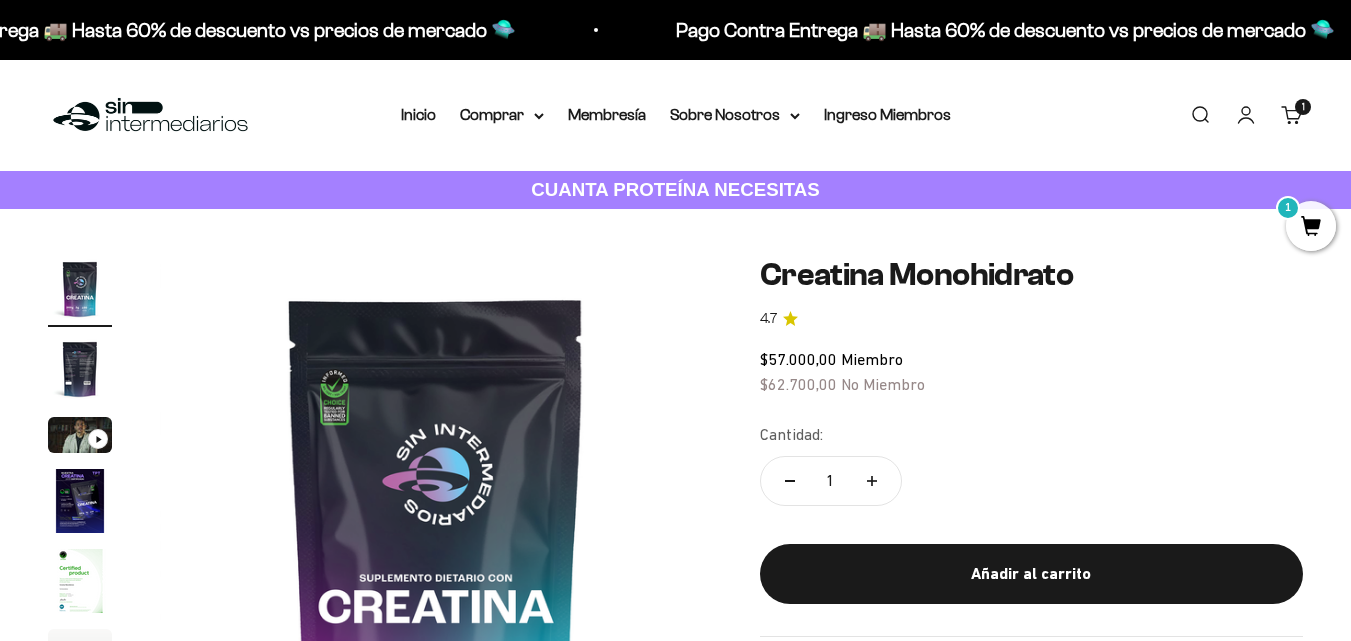 scroll, scrollTop: 0, scrollLeft: 0, axis: both 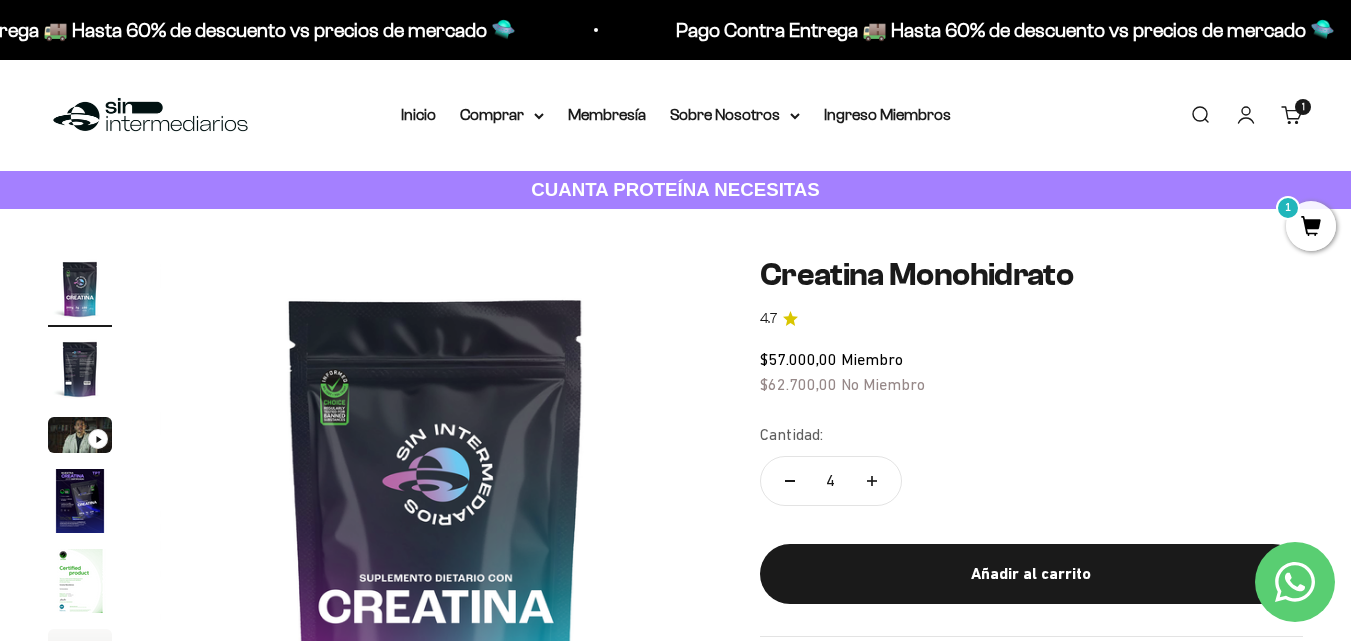 type on "4" 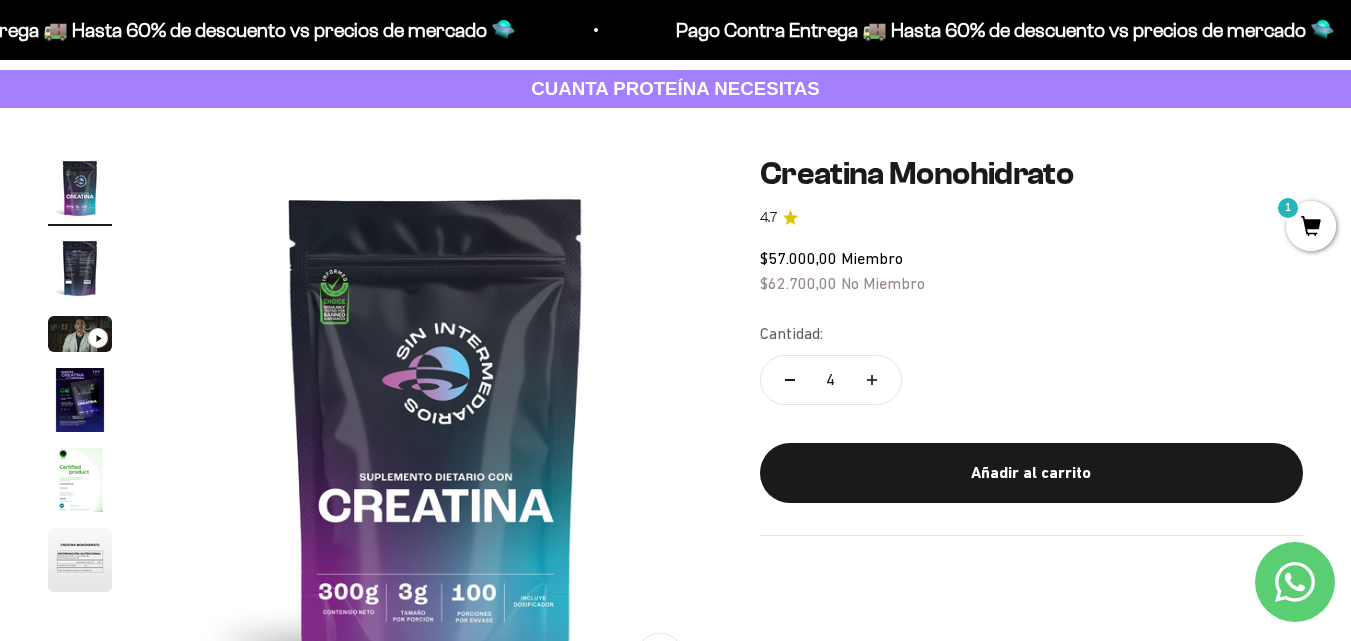 scroll, scrollTop: 100, scrollLeft: 0, axis: vertical 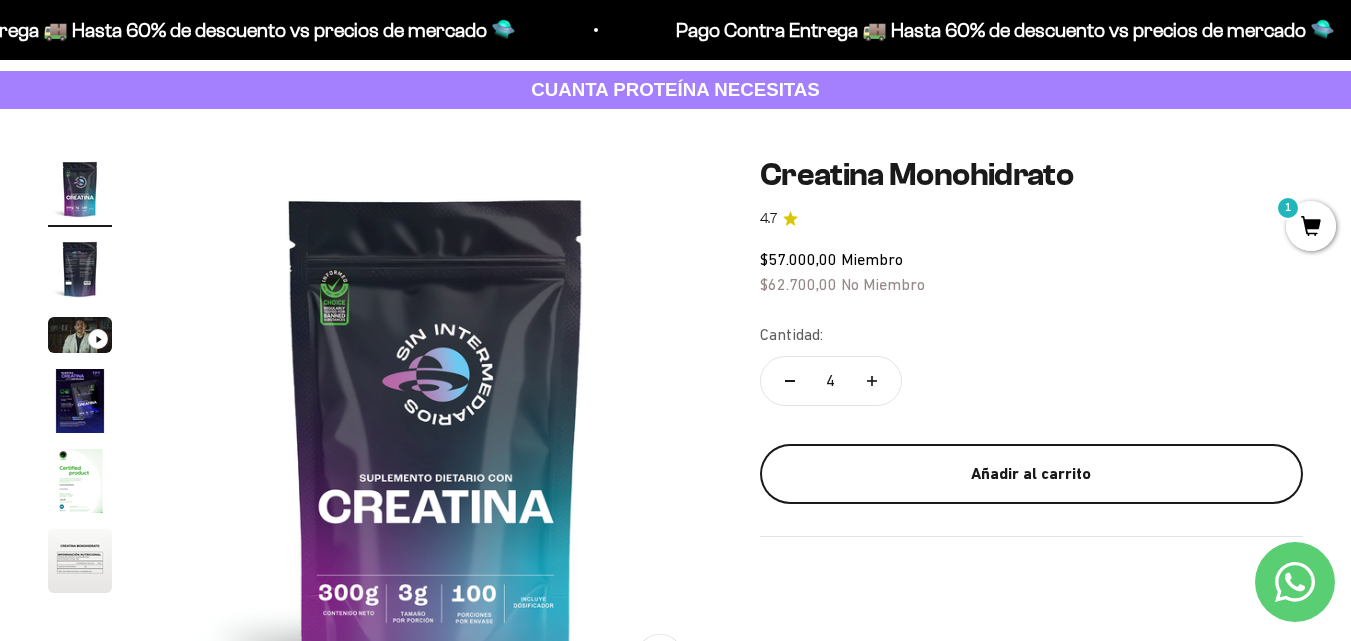 click on "Añadir al carrito" at bounding box center [1031, 474] 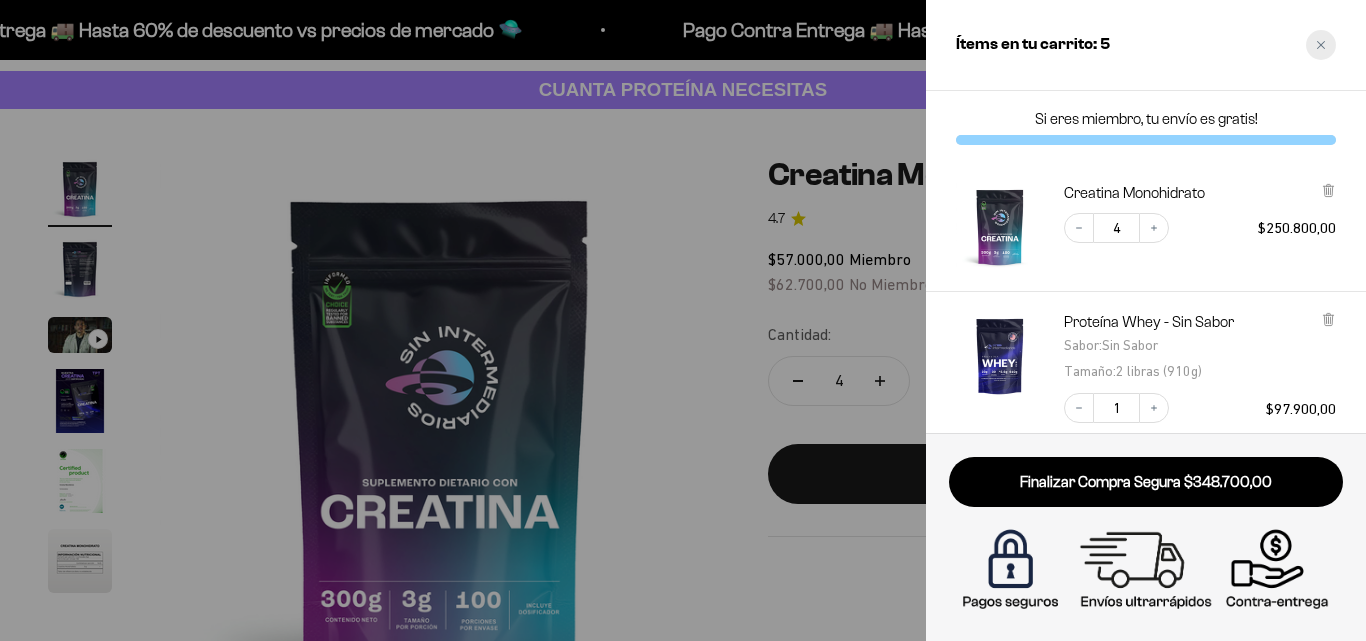 click at bounding box center [1321, 45] 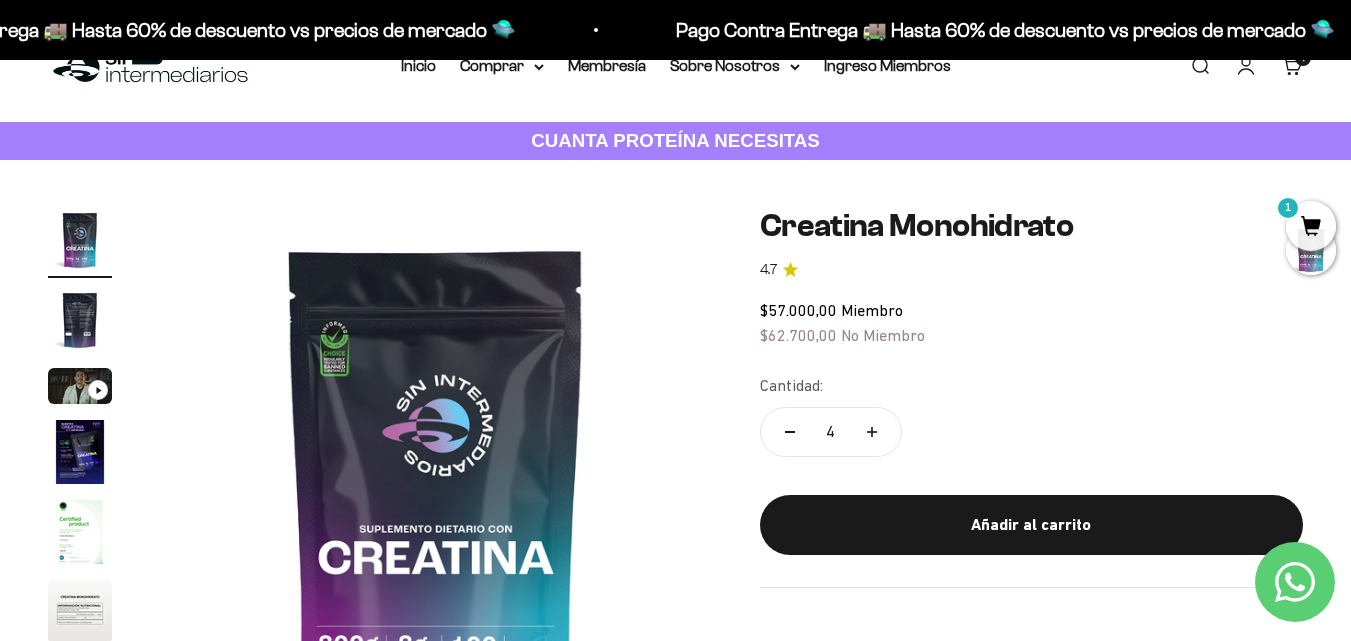 scroll, scrollTop: 0, scrollLeft: 0, axis: both 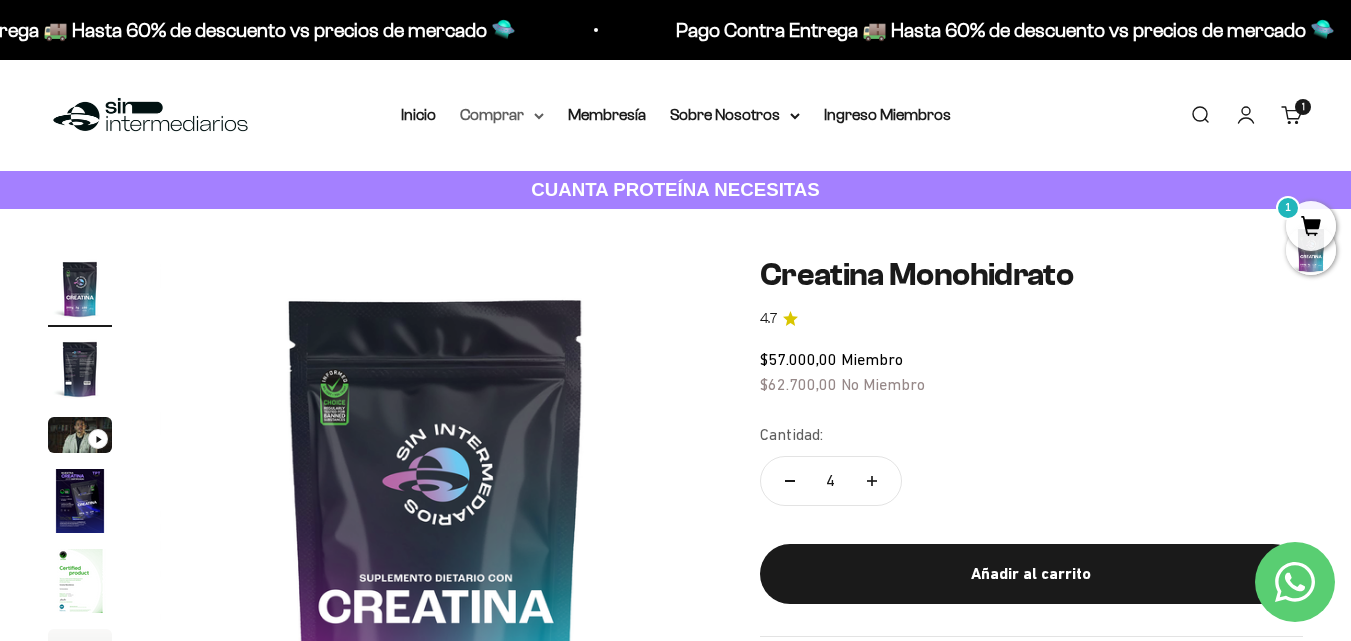 click on "Comprar" at bounding box center (502, 115) 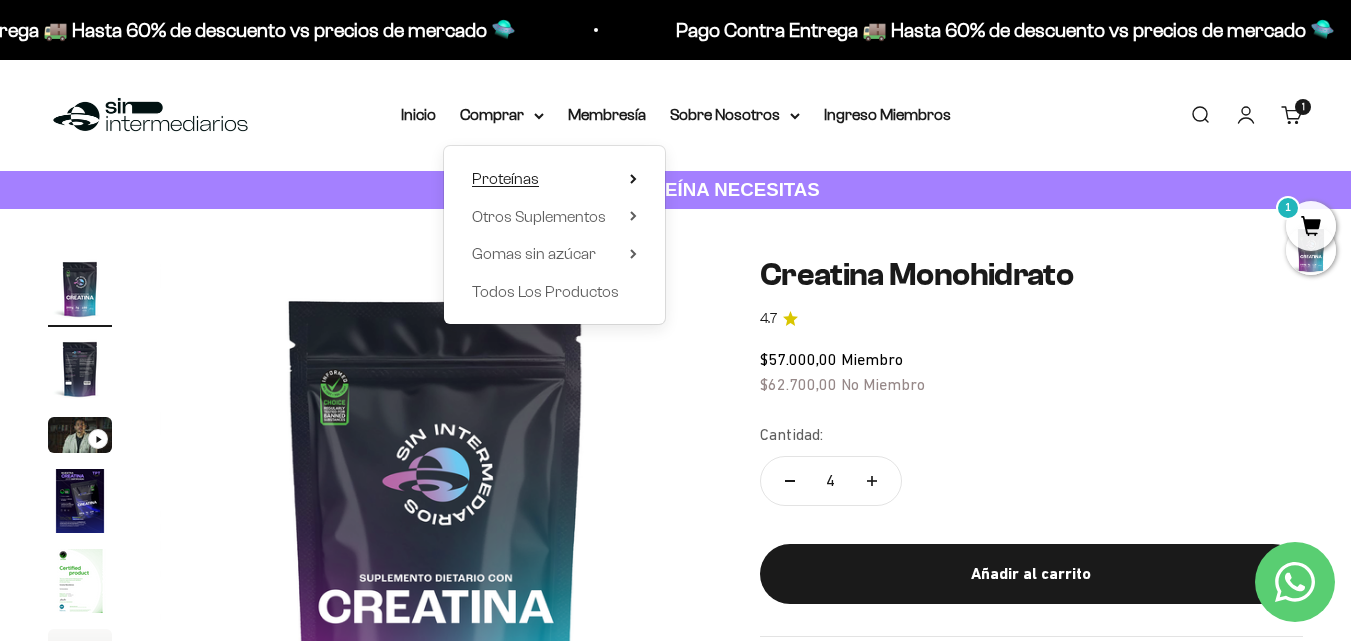 click on "Proteínas" at bounding box center [554, 179] 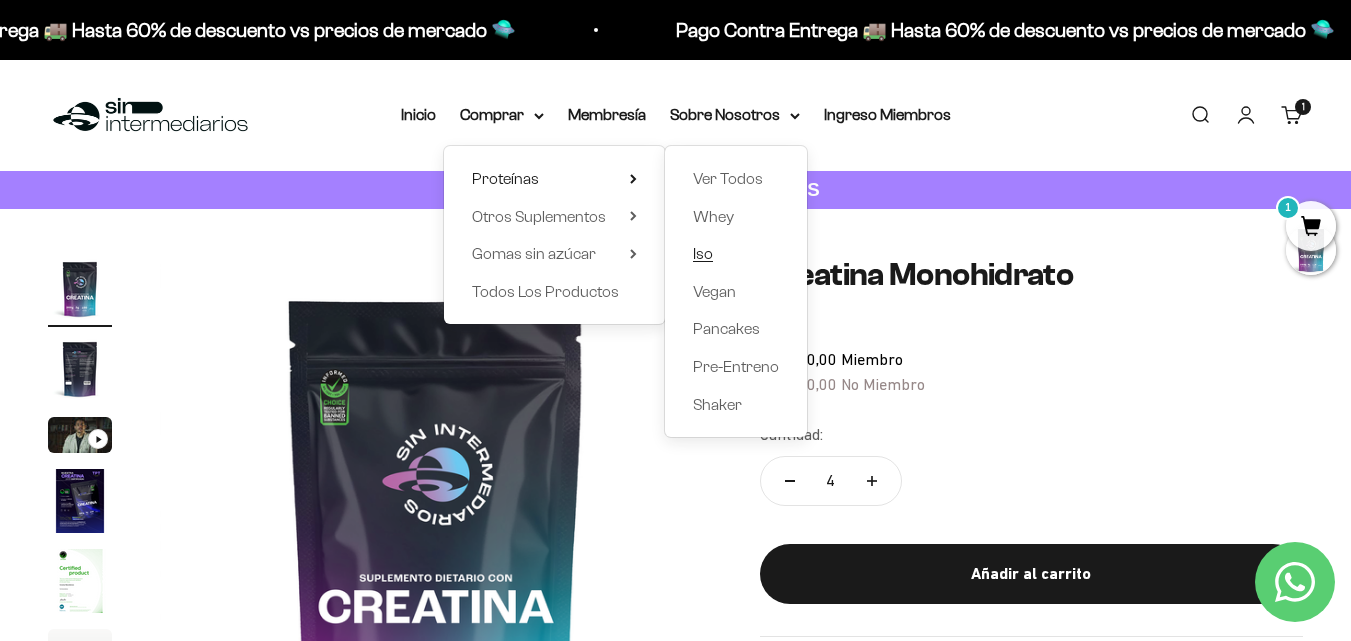 click on "Iso" at bounding box center [703, 253] 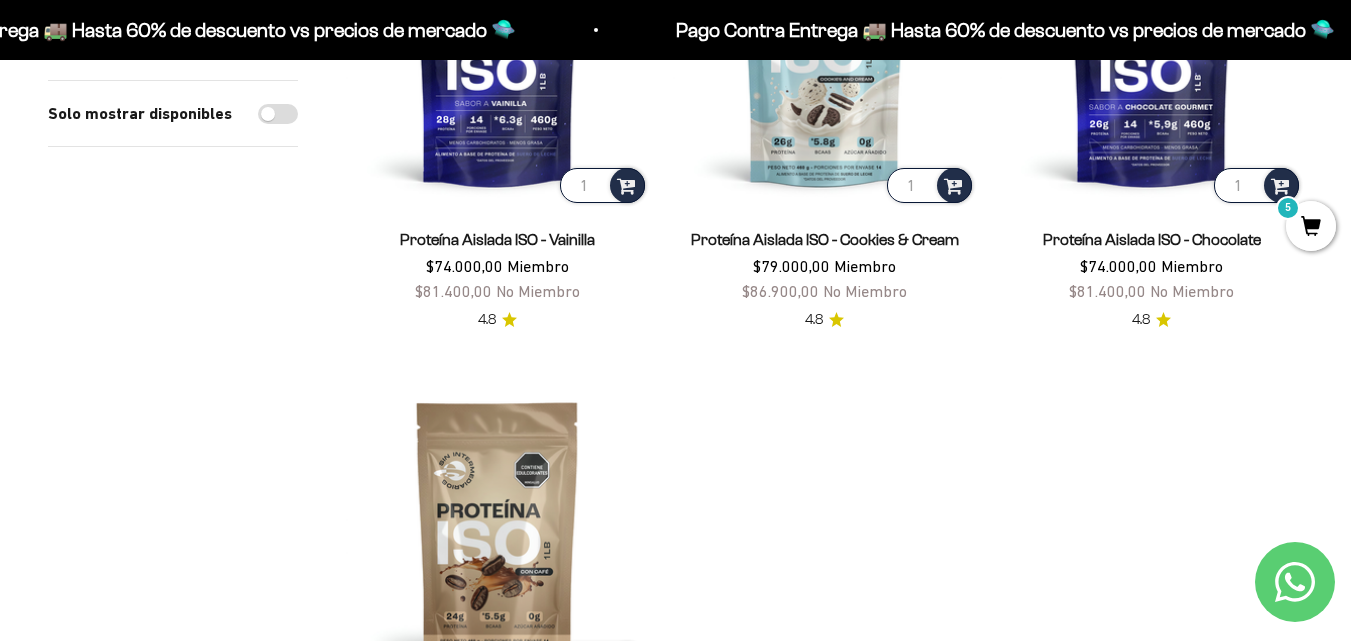 scroll, scrollTop: 200, scrollLeft: 0, axis: vertical 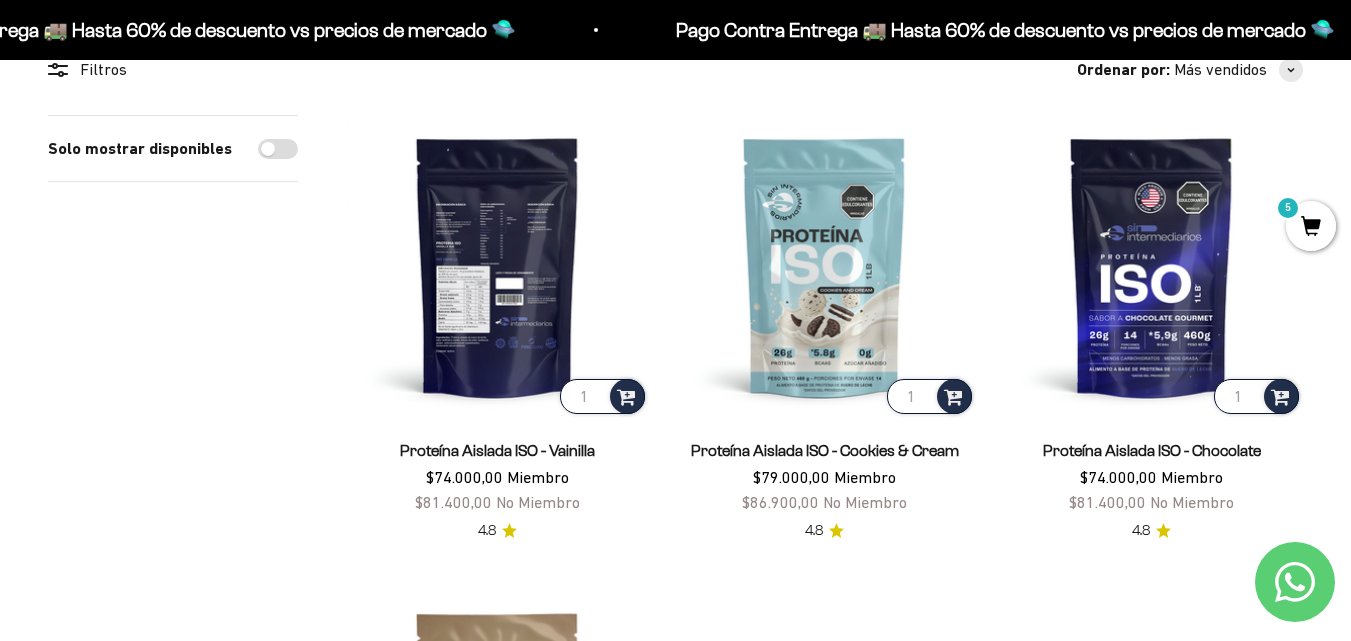 click at bounding box center (497, 266) 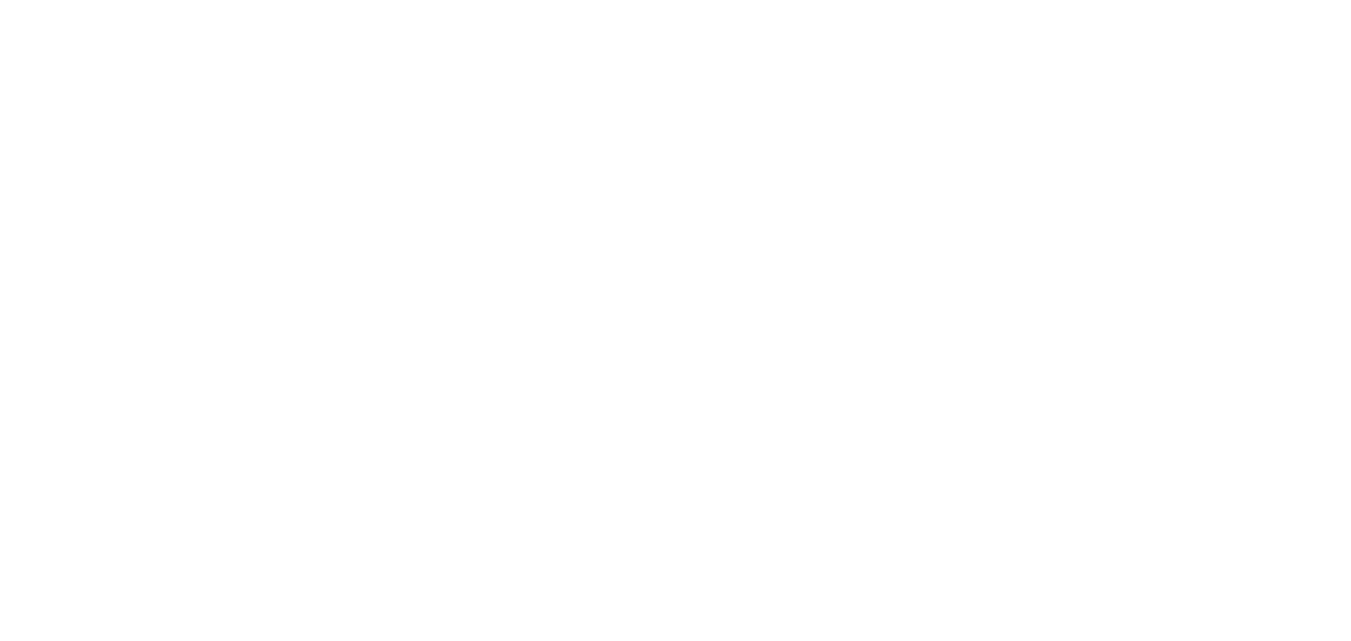 scroll, scrollTop: 0, scrollLeft: 0, axis: both 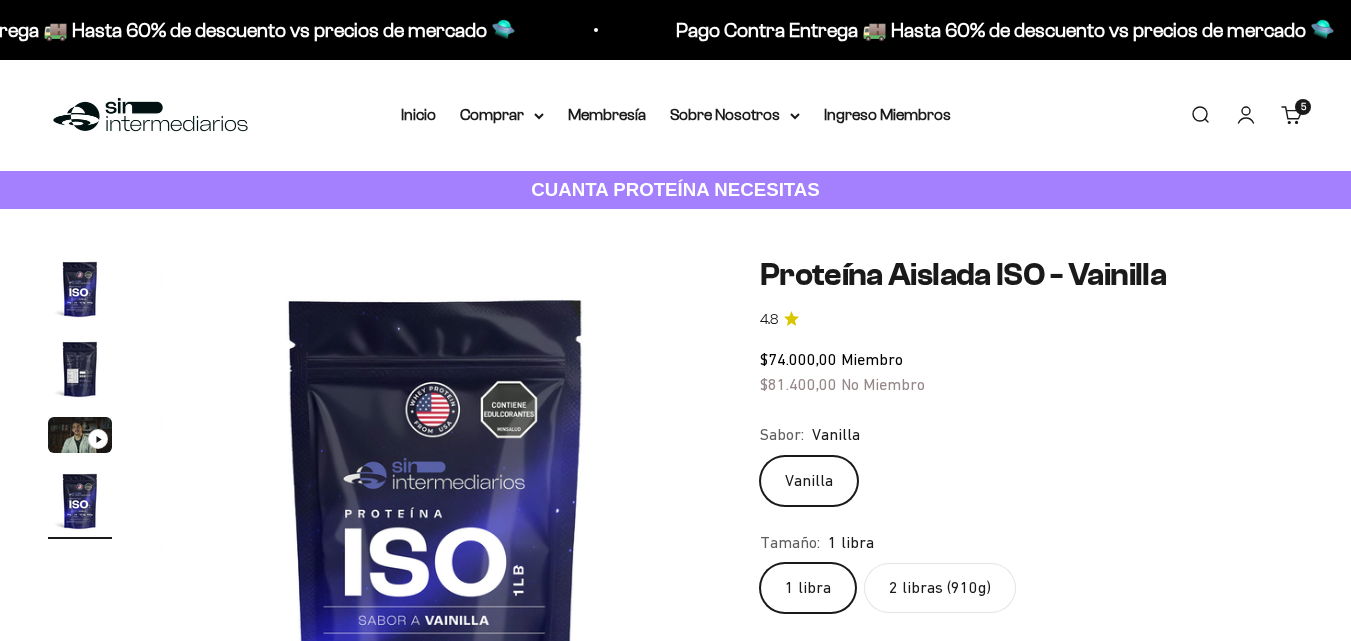 click on "2 libras (910g)" 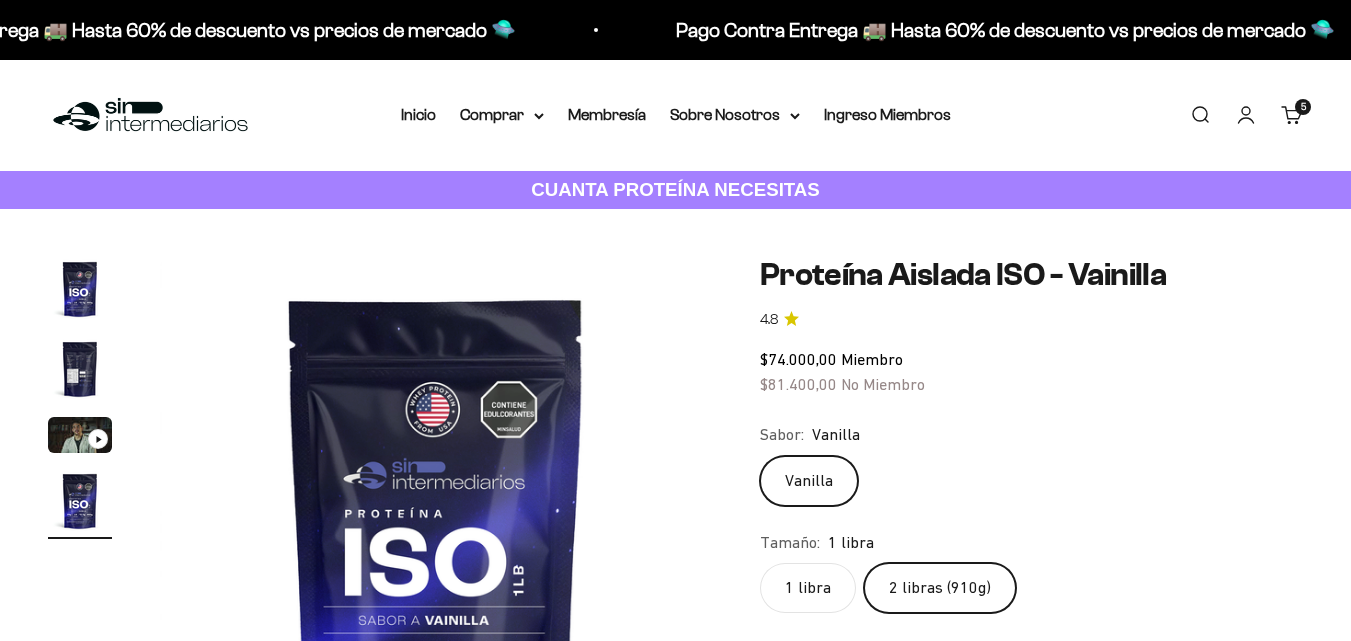 scroll, scrollTop: 0, scrollLeft: 1691, axis: horizontal 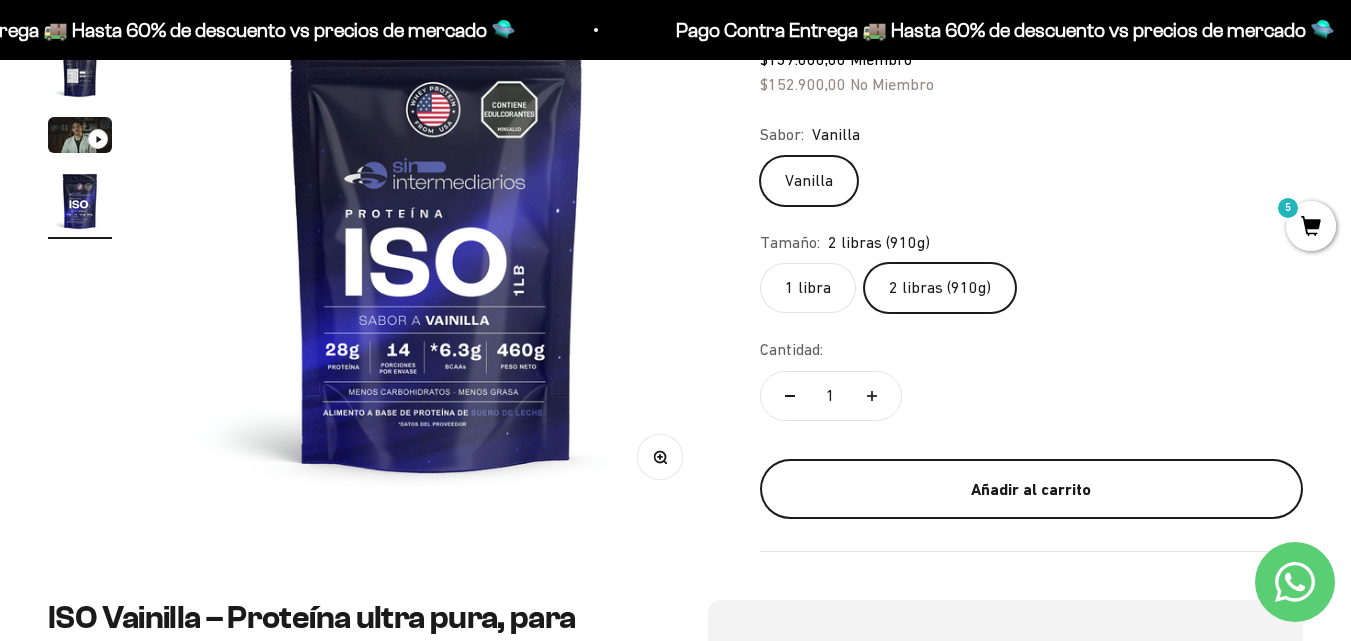 click on "Añadir al carrito" at bounding box center [1031, 489] 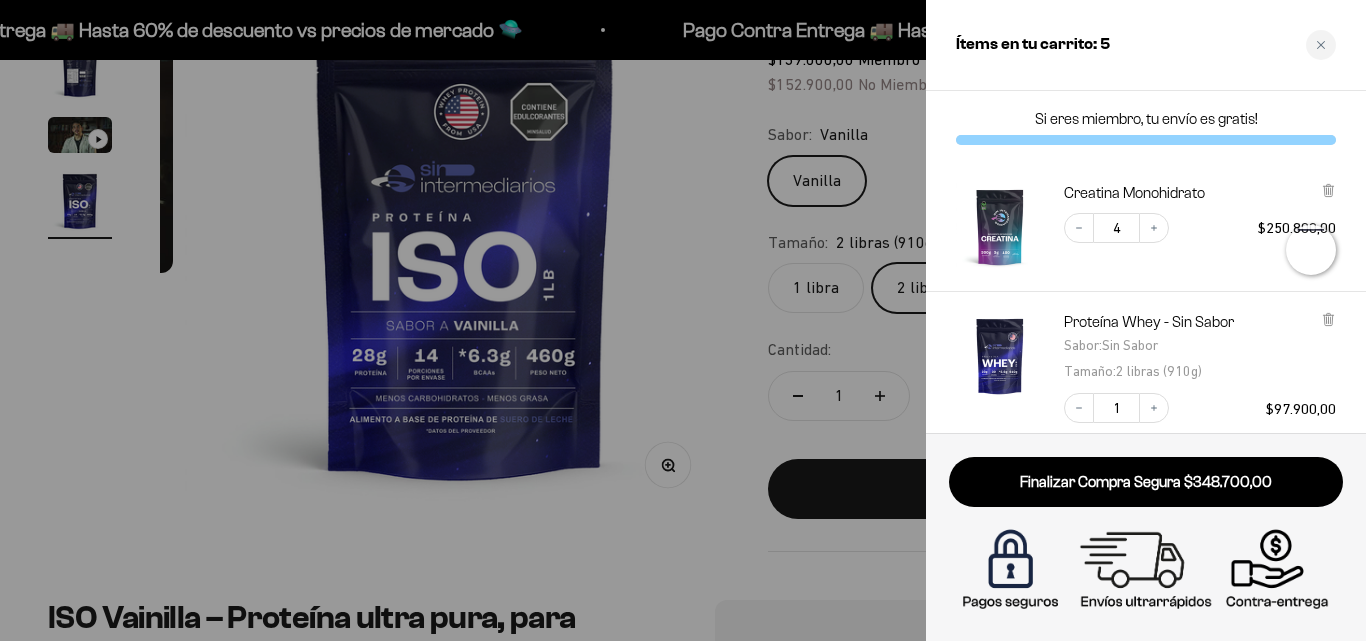 scroll, scrollTop: 0, scrollLeft: 1716, axis: horizontal 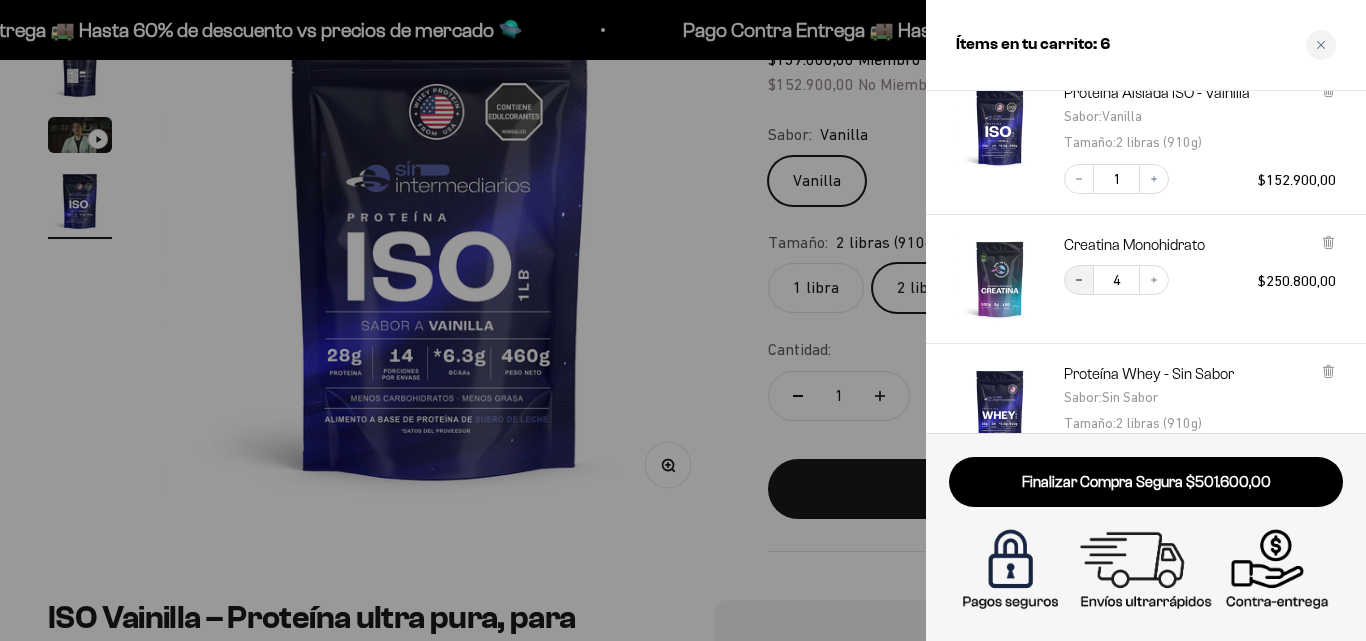 click 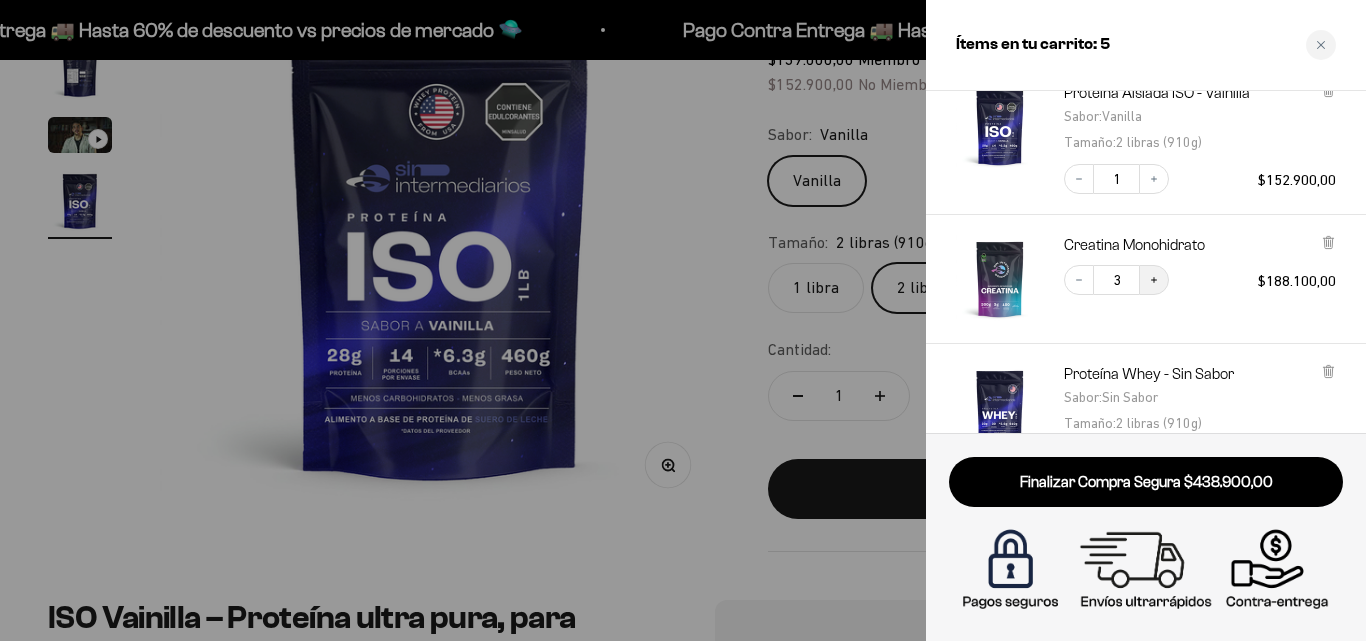 click 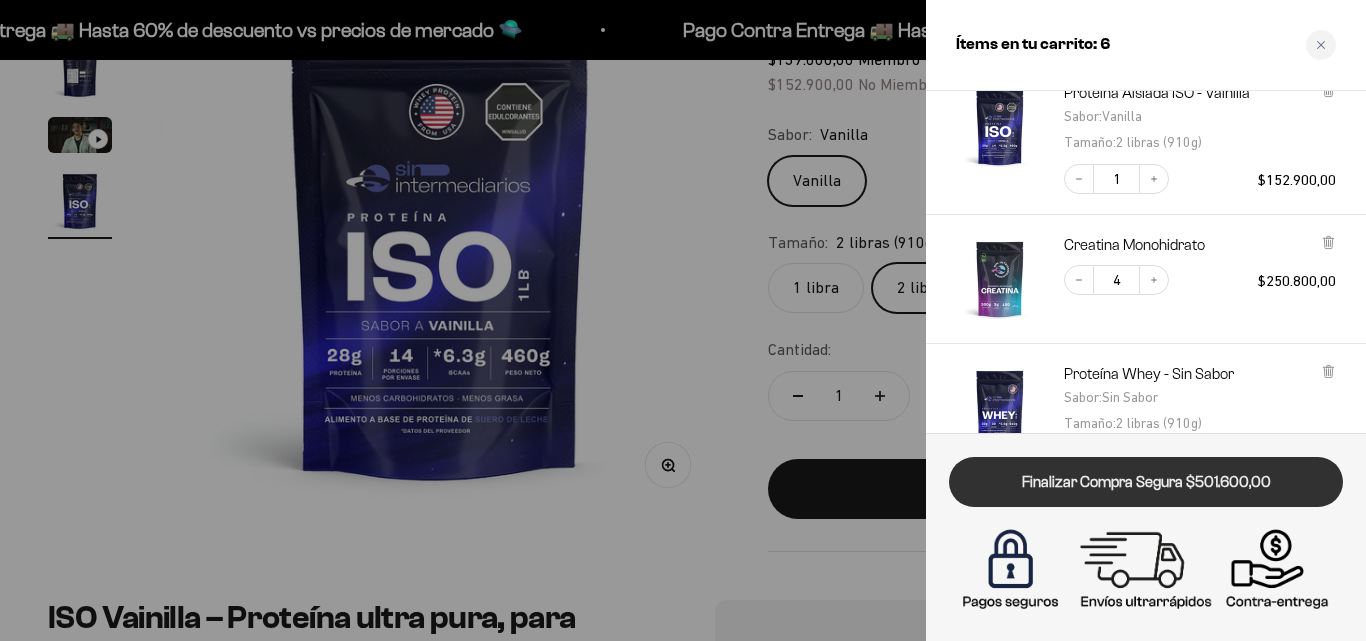 drag, startPoint x: 1131, startPoint y: 495, endPoint x: 1138, endPoint y: 473, distance: 23.086792 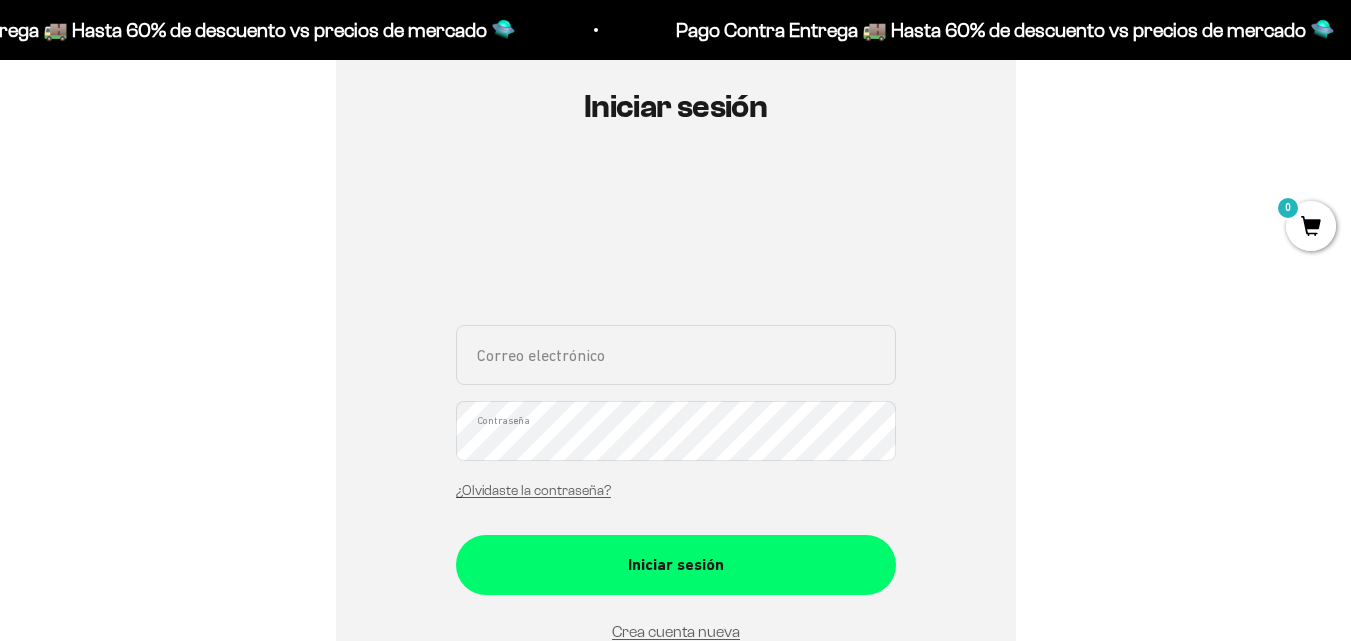 scroll, scrollTop: 300, scrollLeft: 0, axis: vertical 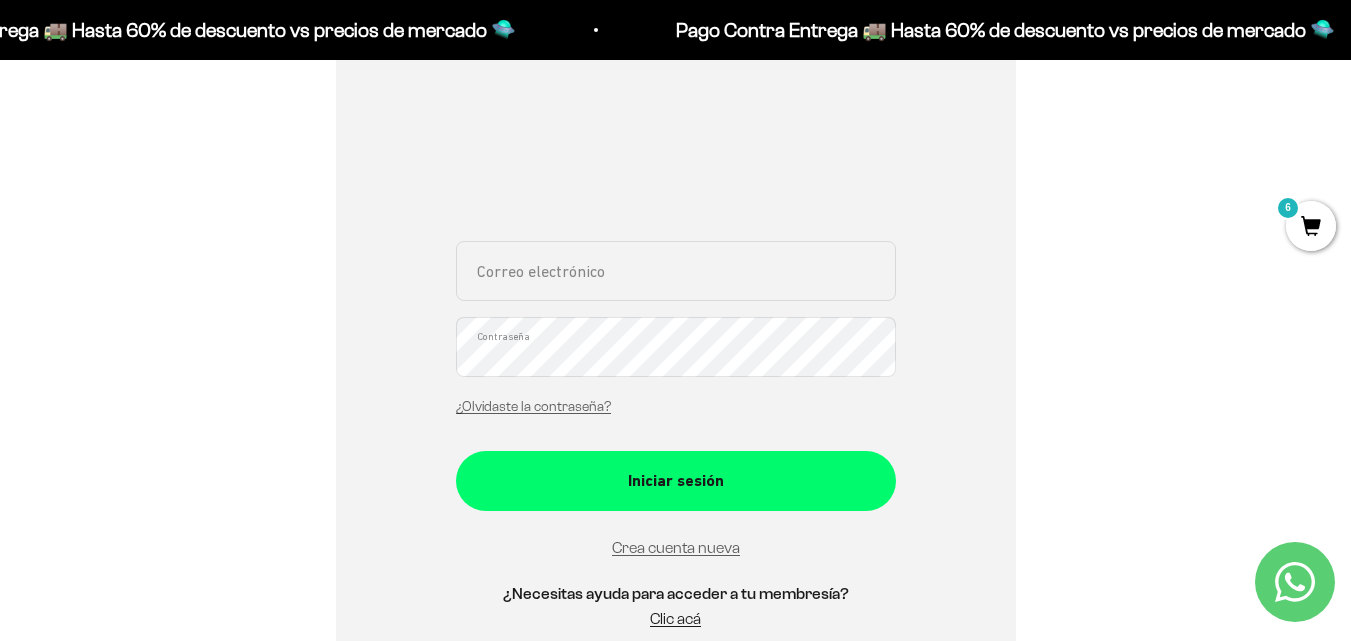 click on "Correo electrónico" at bounding box center (676, 271) 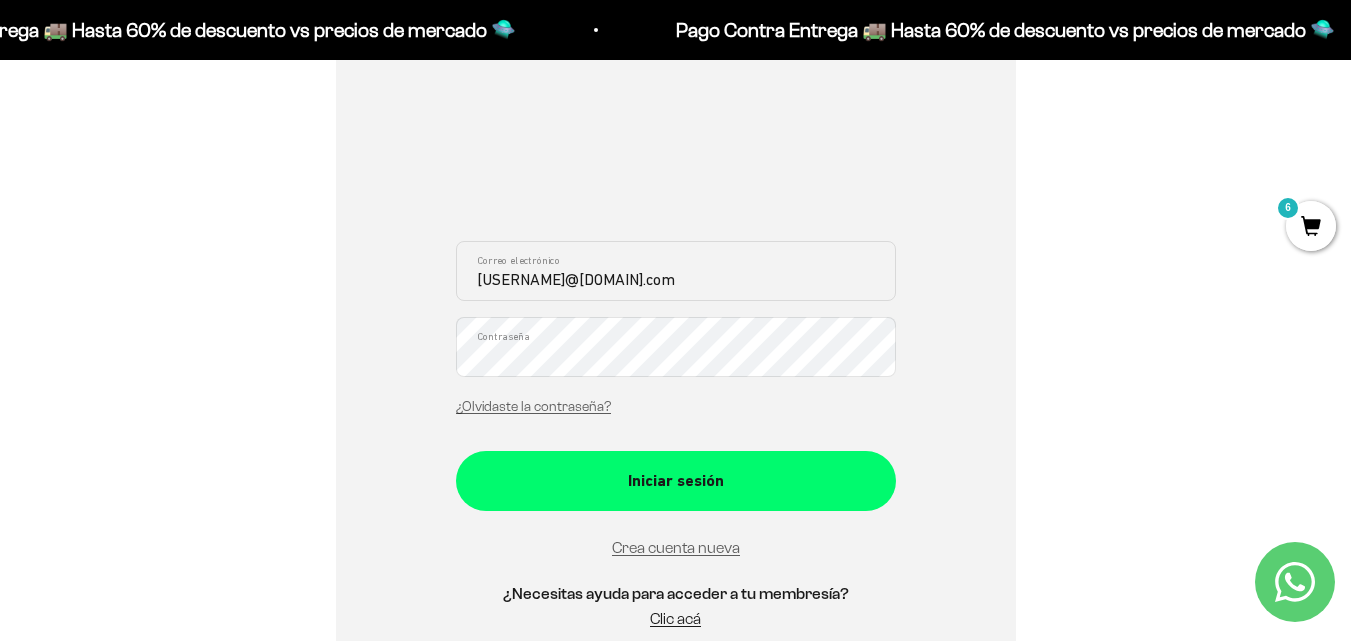 click on "Iniciar sesión" at bounding box center (676, 481) 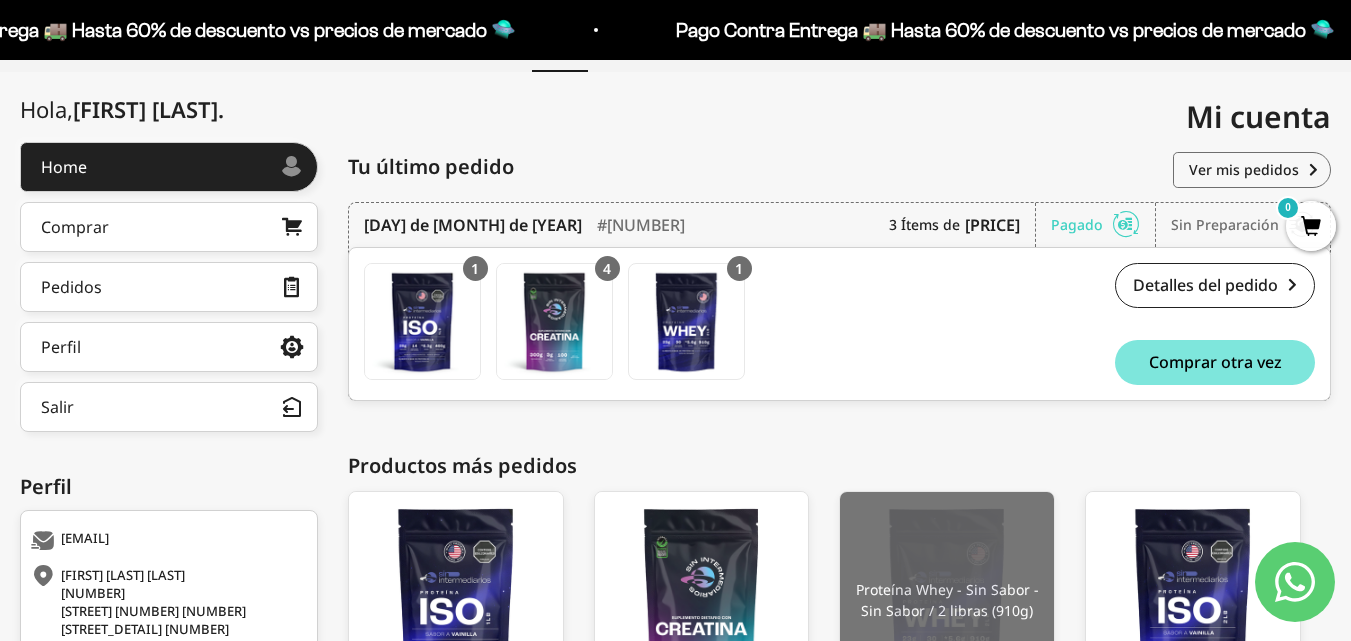scroll, scrollTop: 124, scrollLeft: 0, axis: vertical 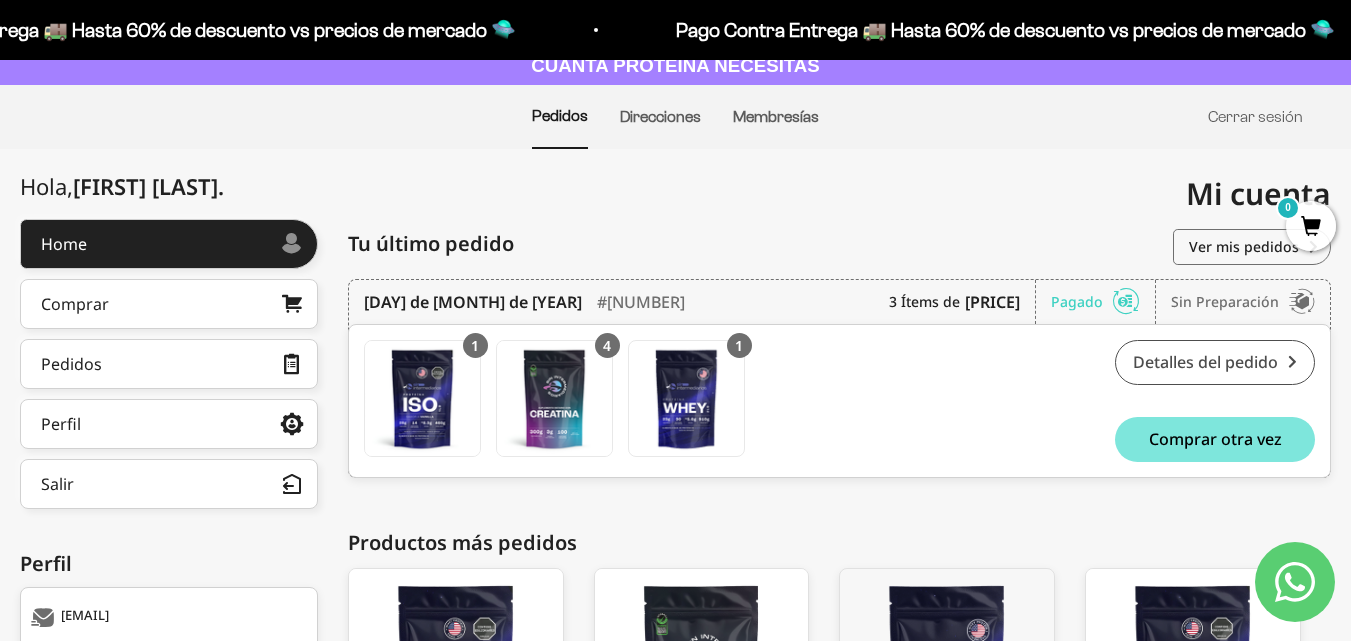 click on "Detalles del pedido" at bounding box center (1215, 362) 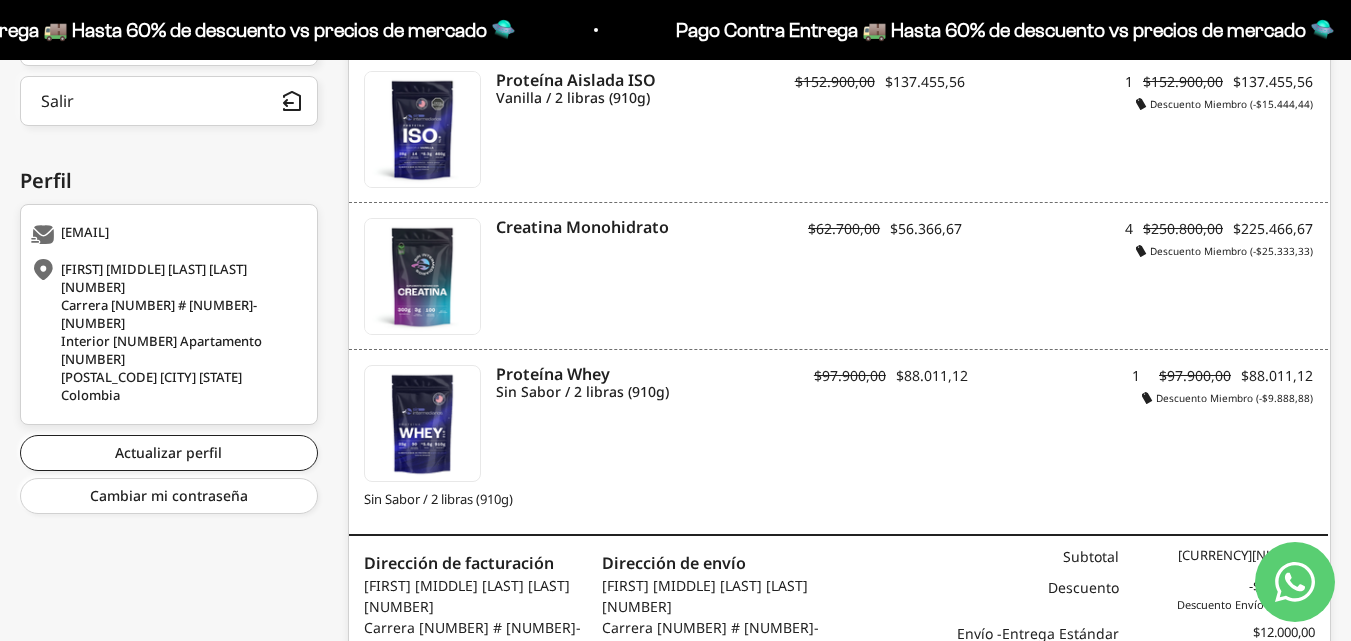 scroll, scrollTop: 274, scrollLeft: 0, axis: vertical 